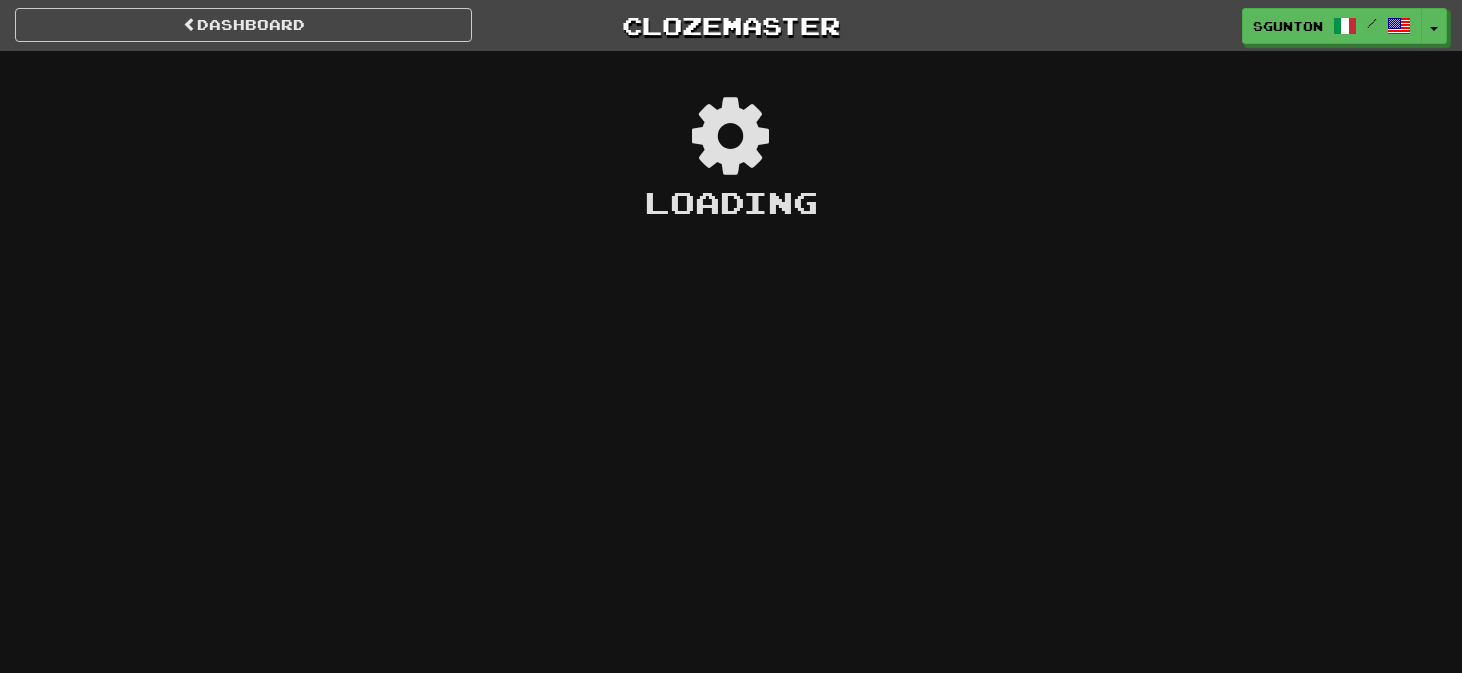 scroll, scrollTop: 0, scrollLeft: 0, axis: both 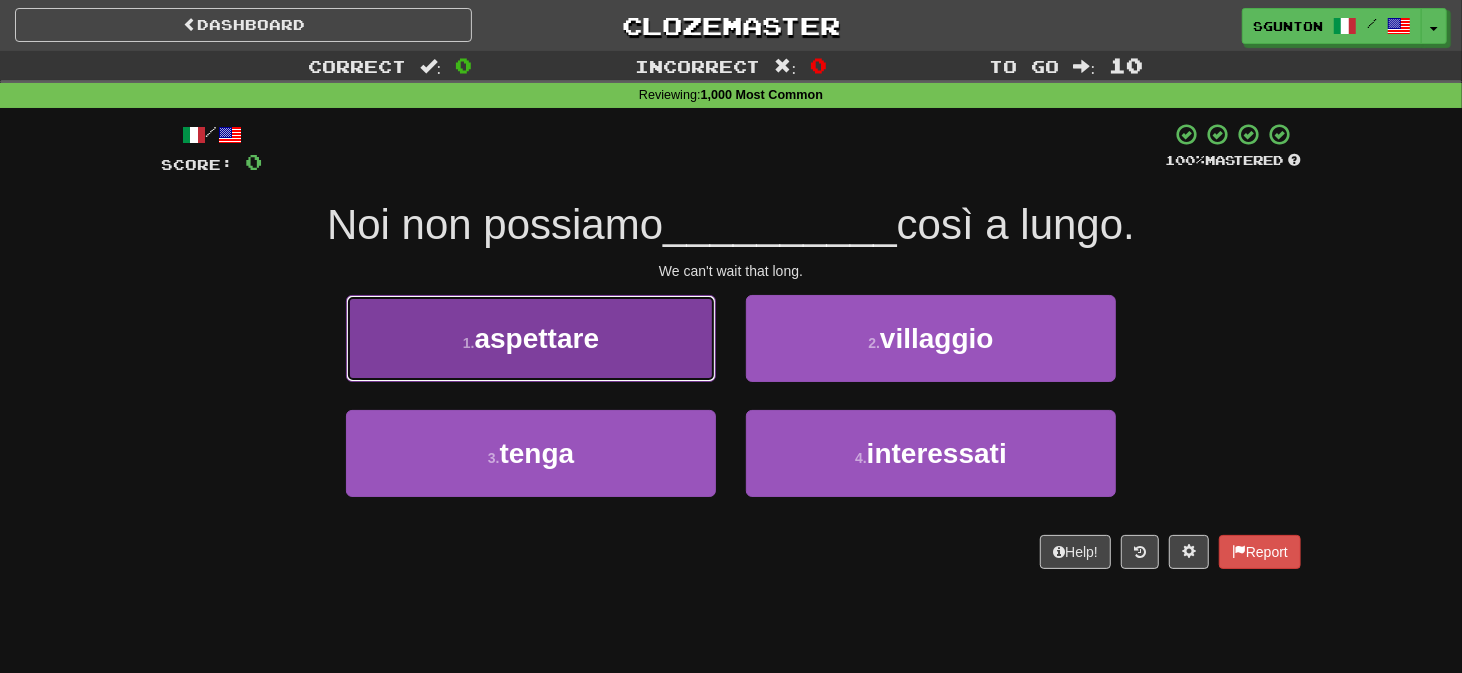 click on "aspettare" at bounding box center (537, 338) 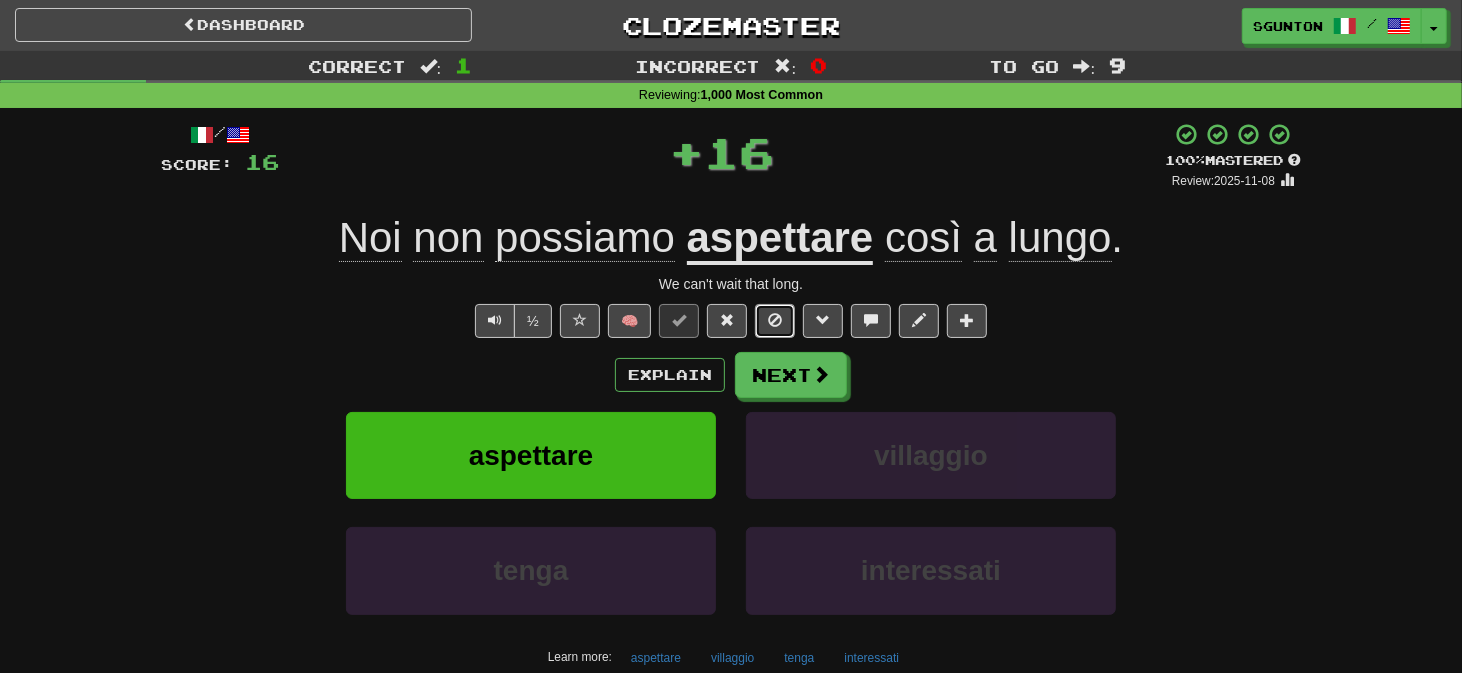 click at bounding box center (775, 320) 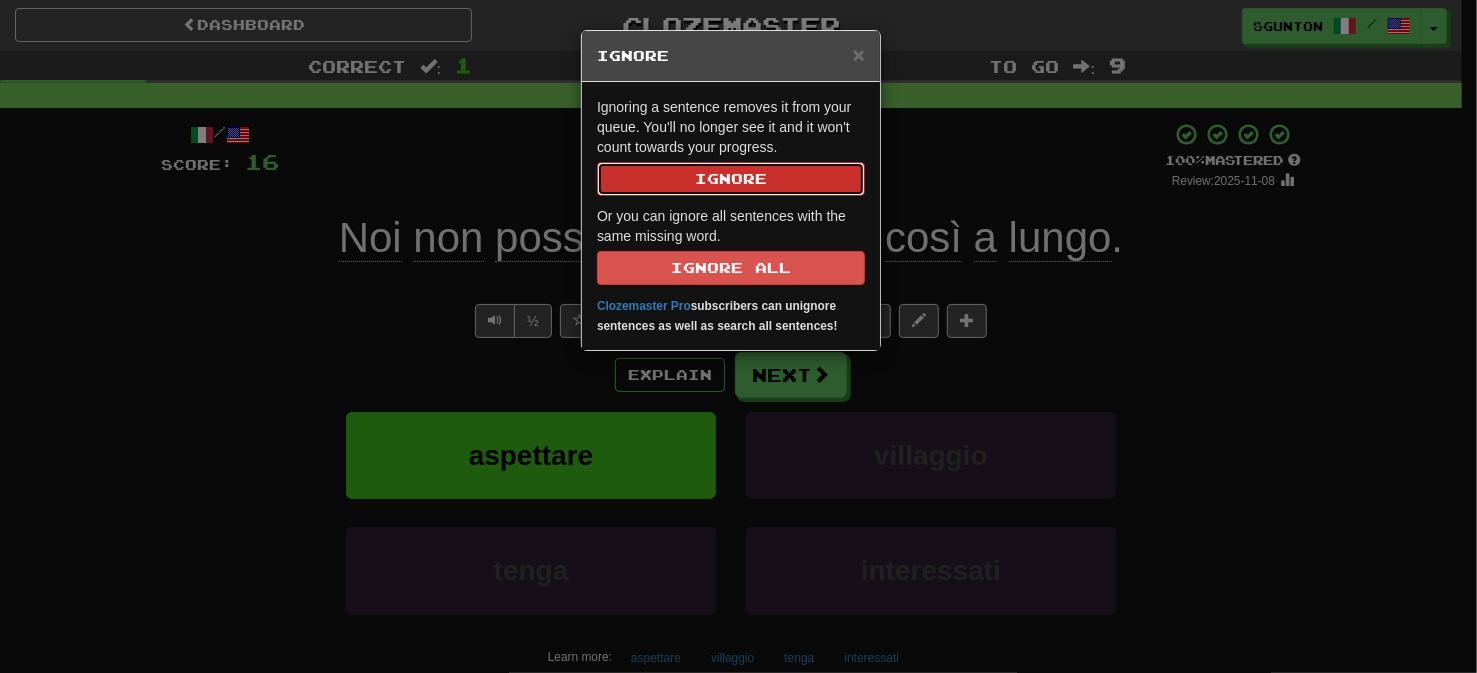 click on "Ignore" at bounding box center (731, 179) 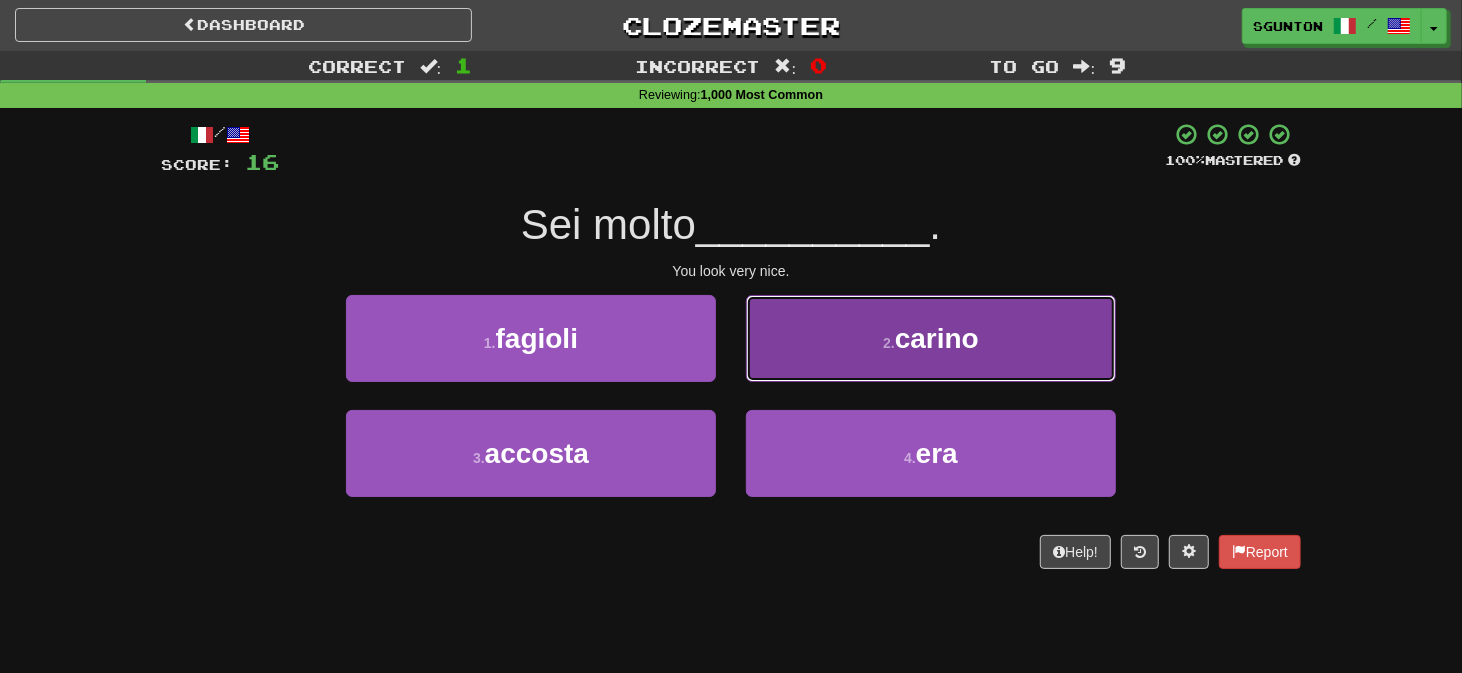 click on "2 .  carino" at bounding box center [931, 338] 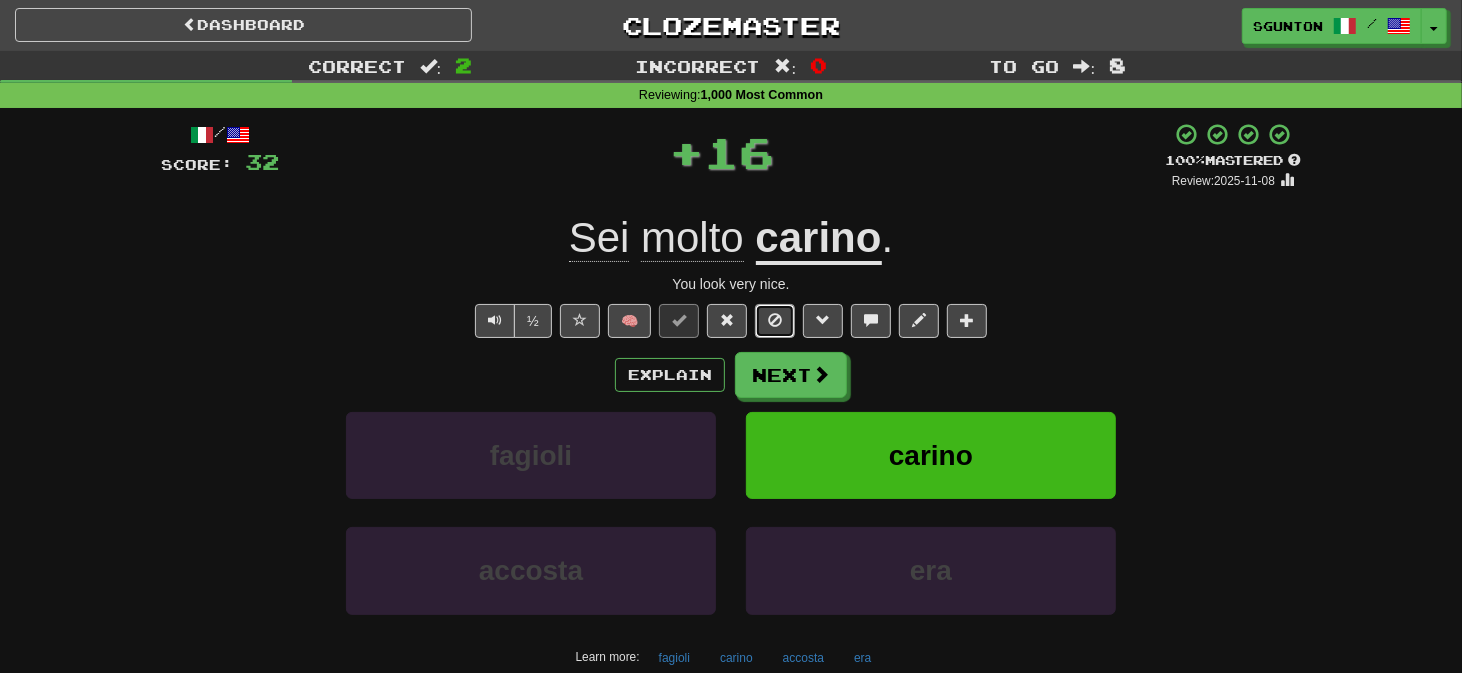 click at bounding box center [775, 320] 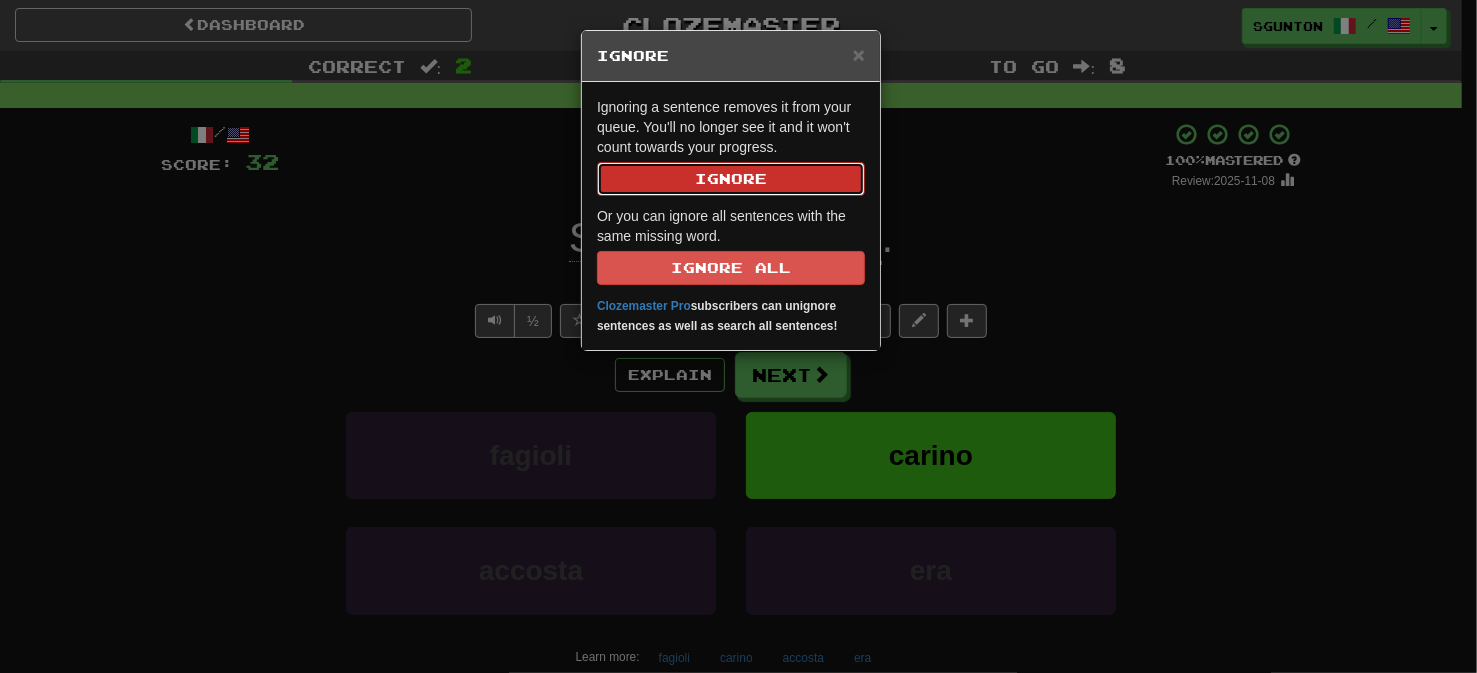 click on "Ignore" at bounding box center [731, 179] 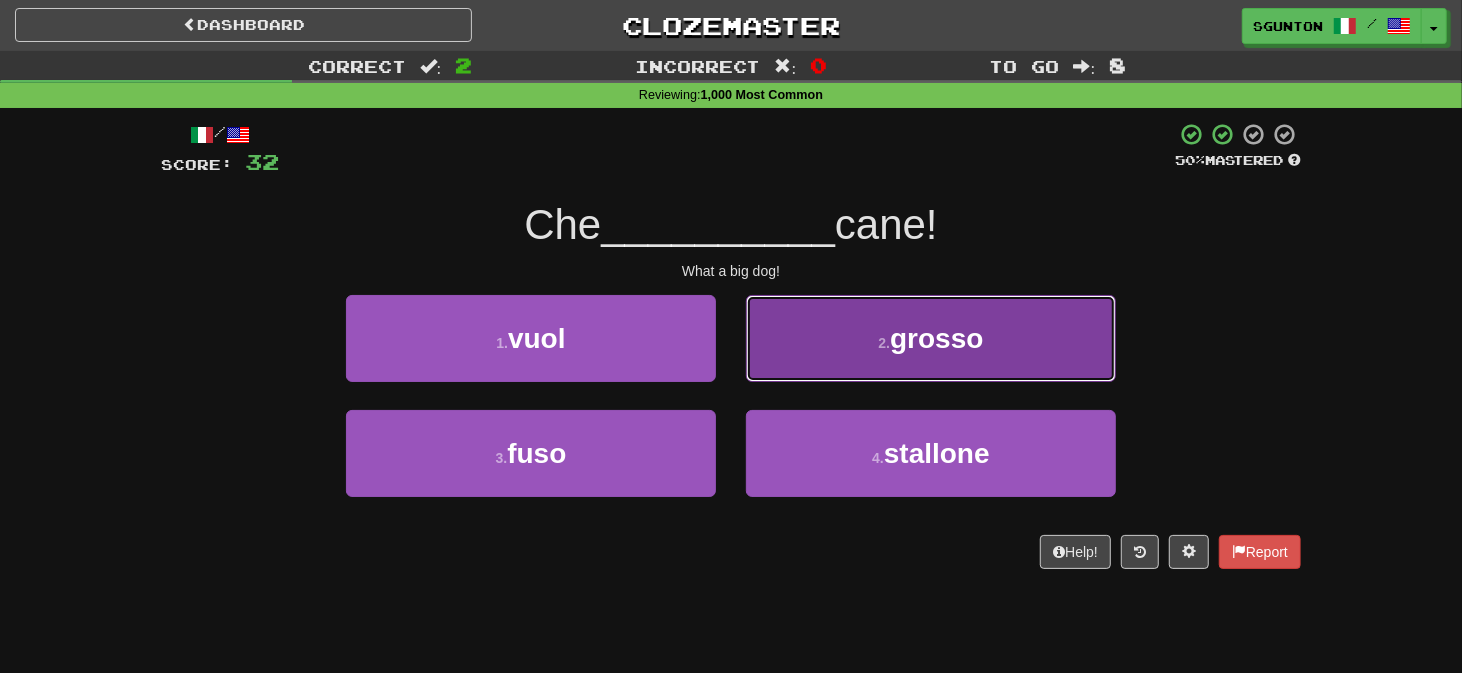 click on "2 .  grosso" at bounding box center (931, 338) 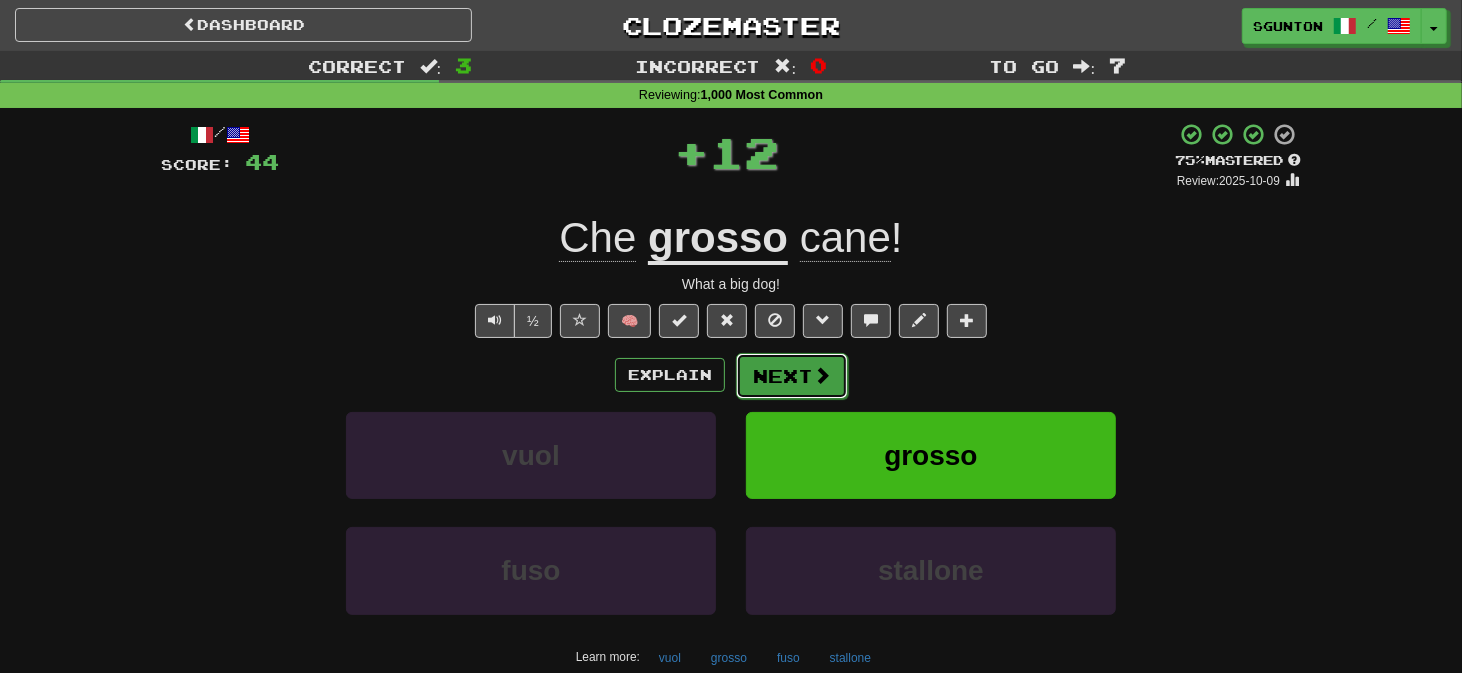 click on "Next" at bounding box center (792, 376) 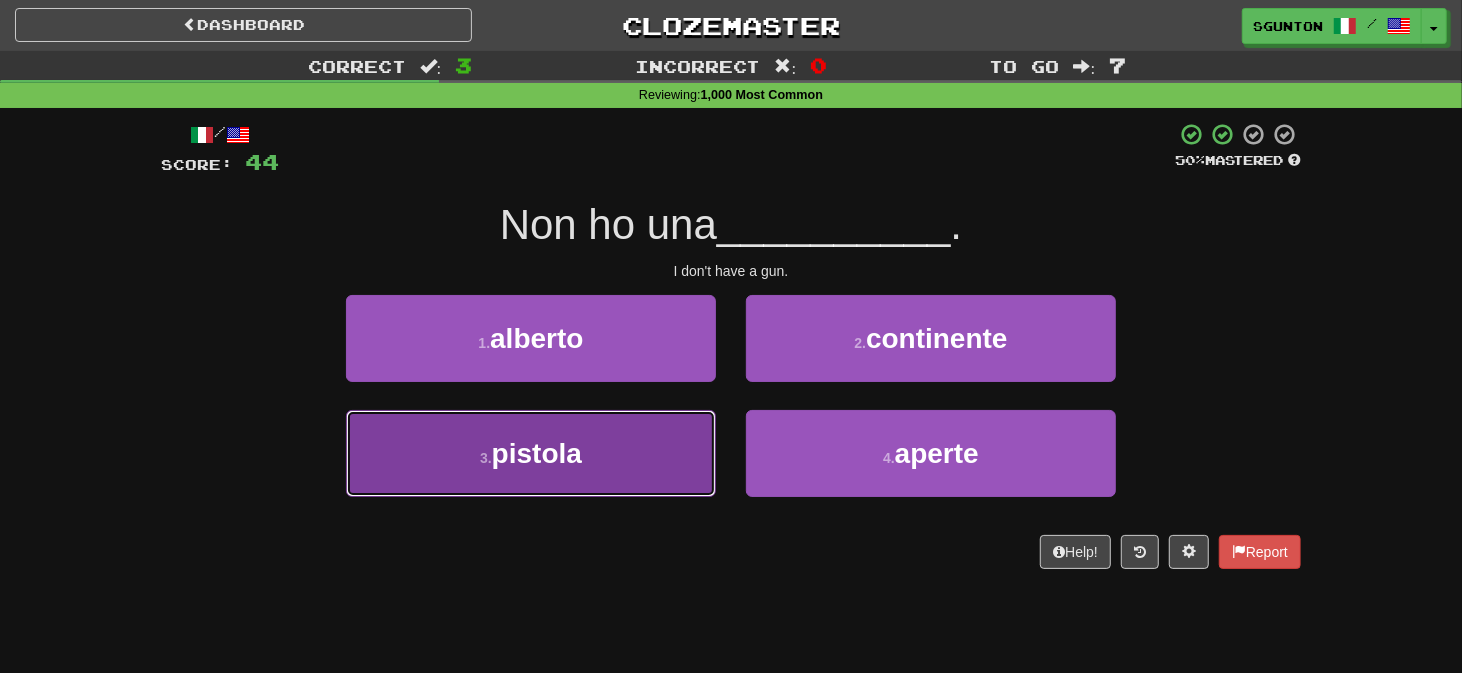 click on "3 .  pistola" at bounding box center [531, 453] 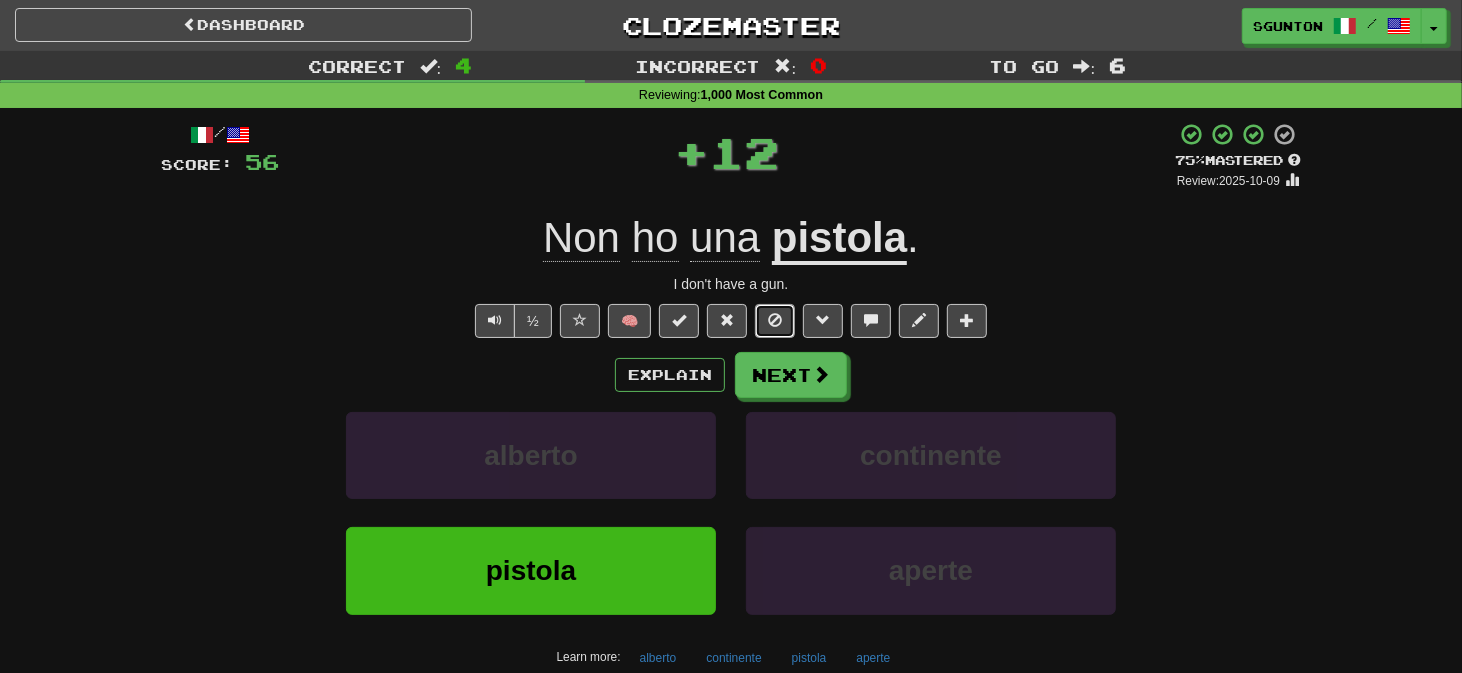 click at bounding box center (775, 320) 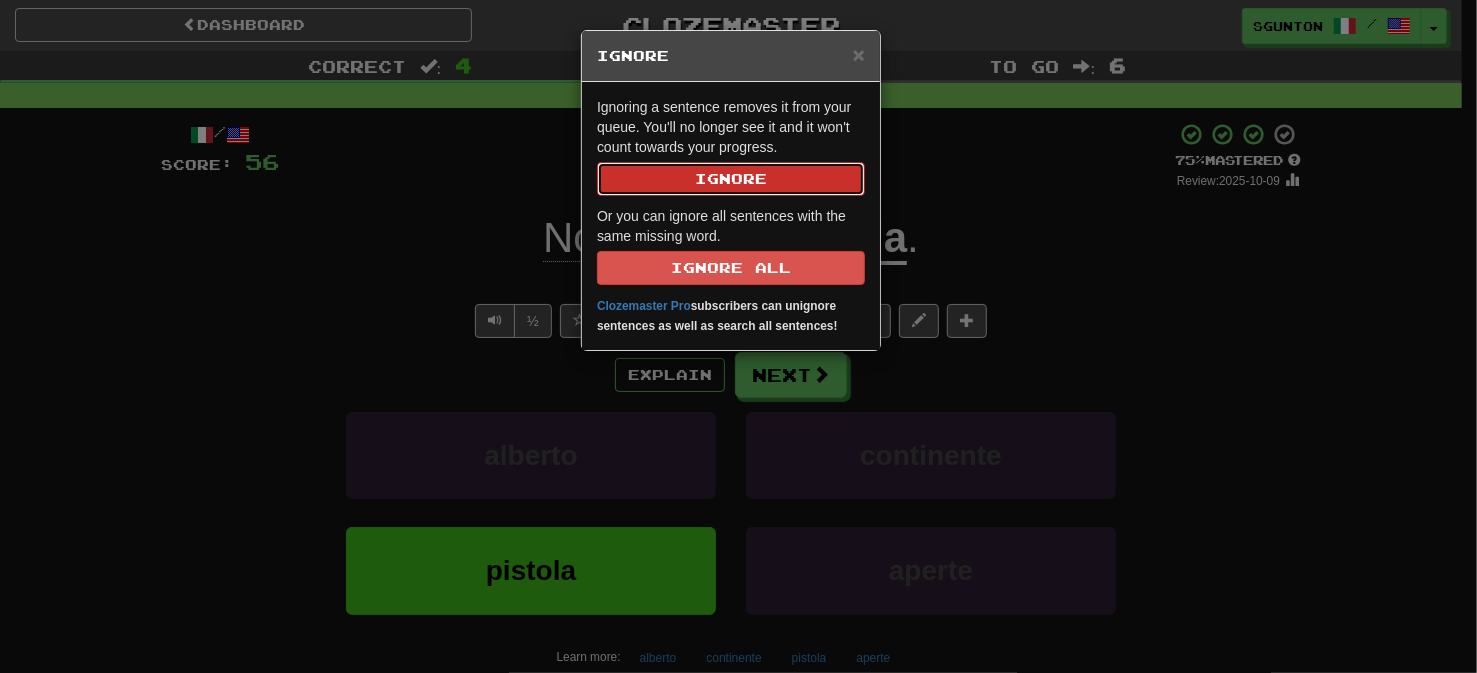 click on "Ignore" at bounding box center [731, 179] 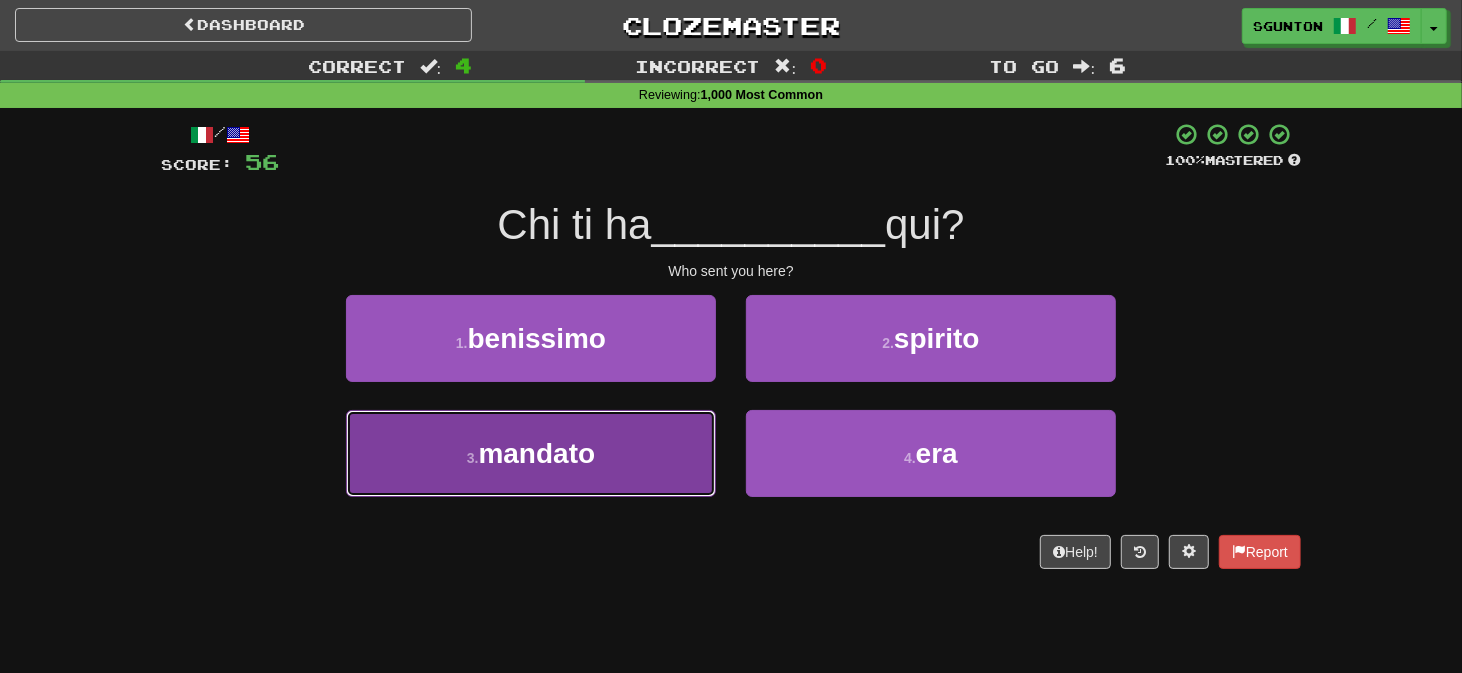 click on "3 .  mandato" at bounding box center (531, 453) 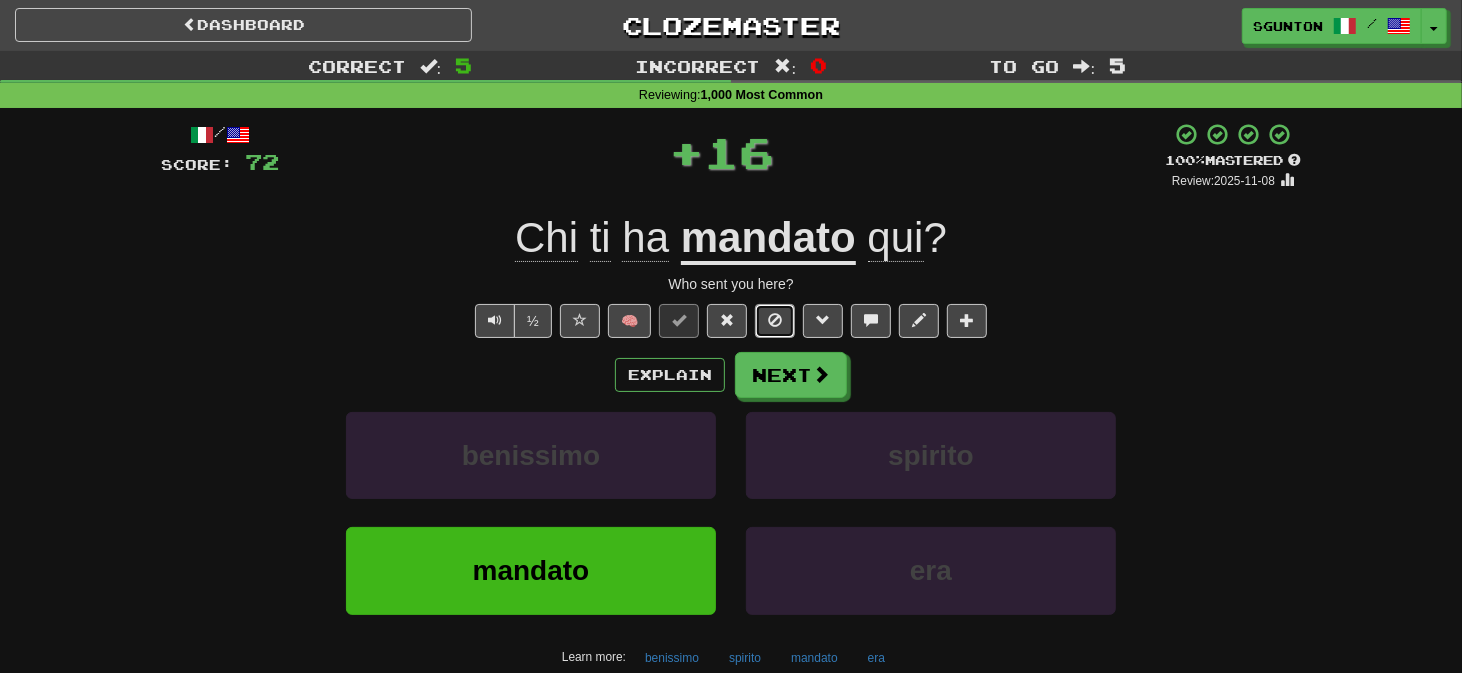 click at bounding box center (775, 321) 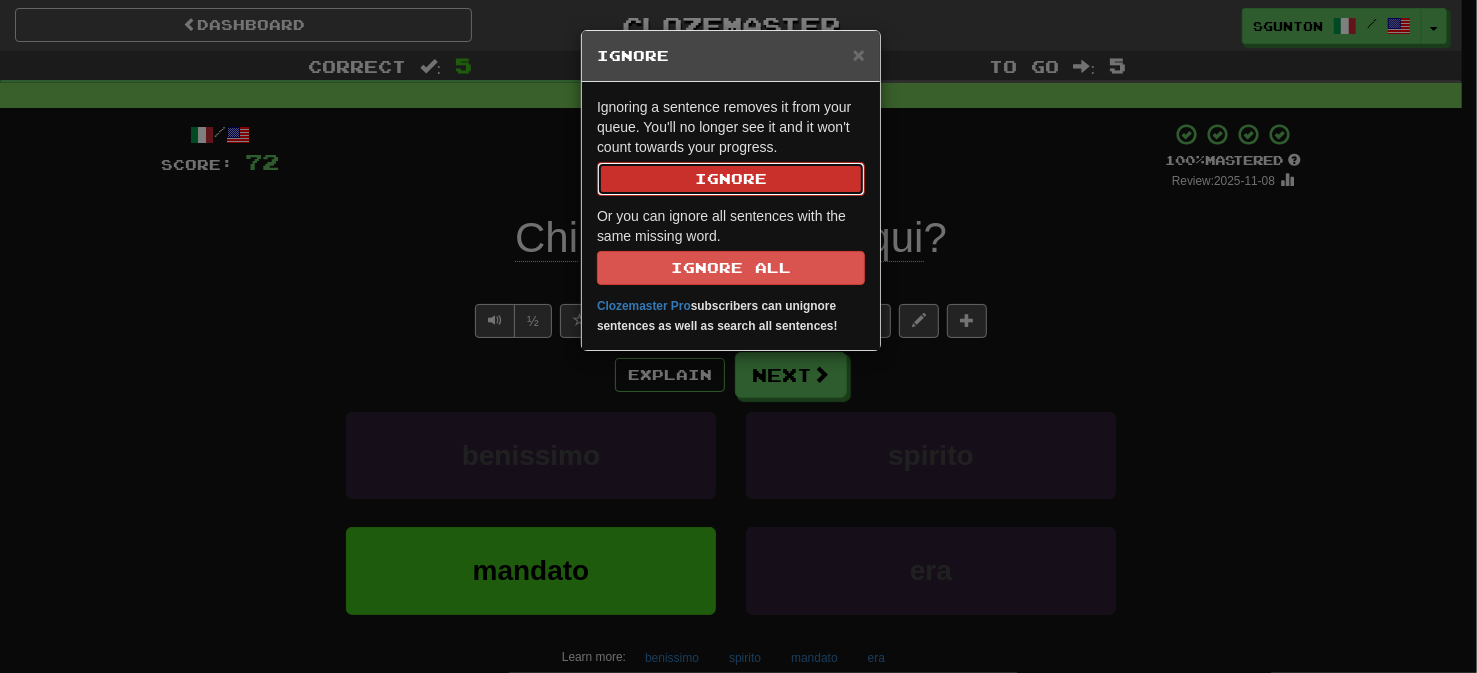click on "Ignore" at bounding box center (731, 179) 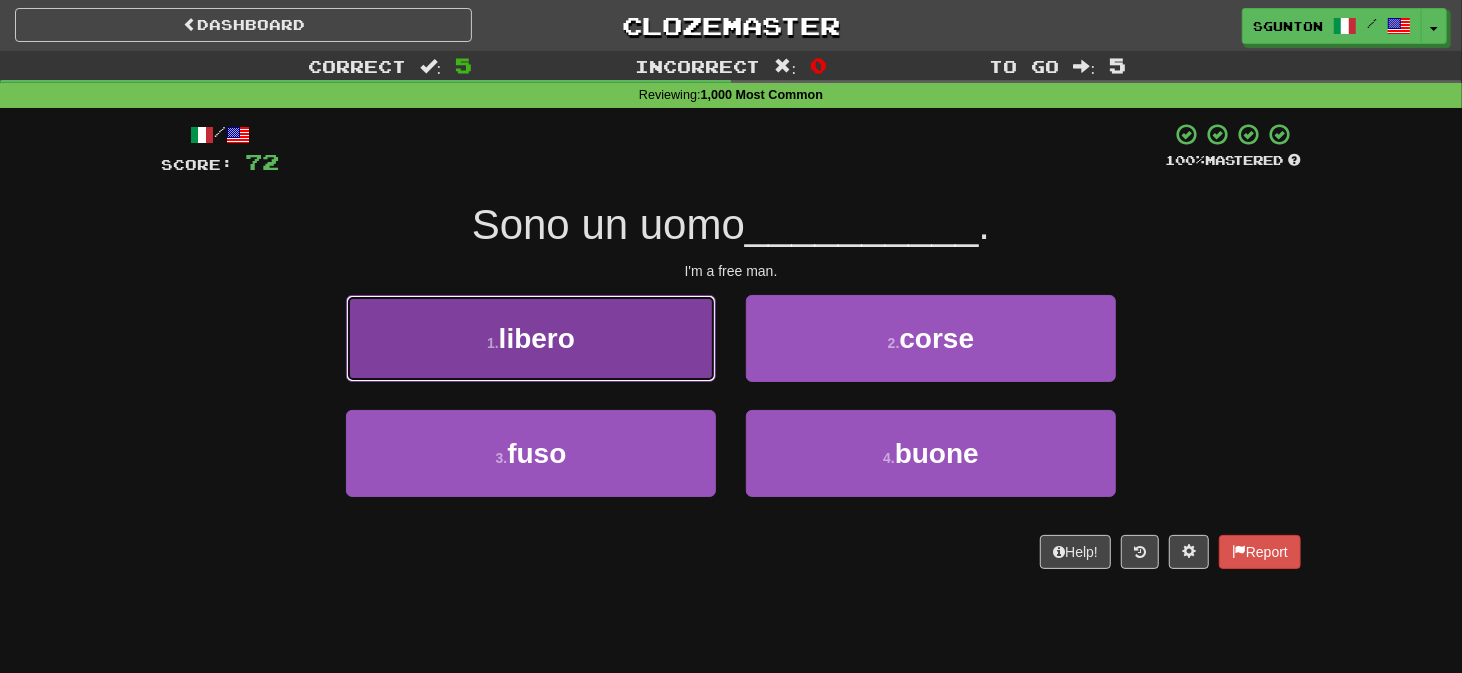 click on "1 .  libero" at bounding box center [531, 338] 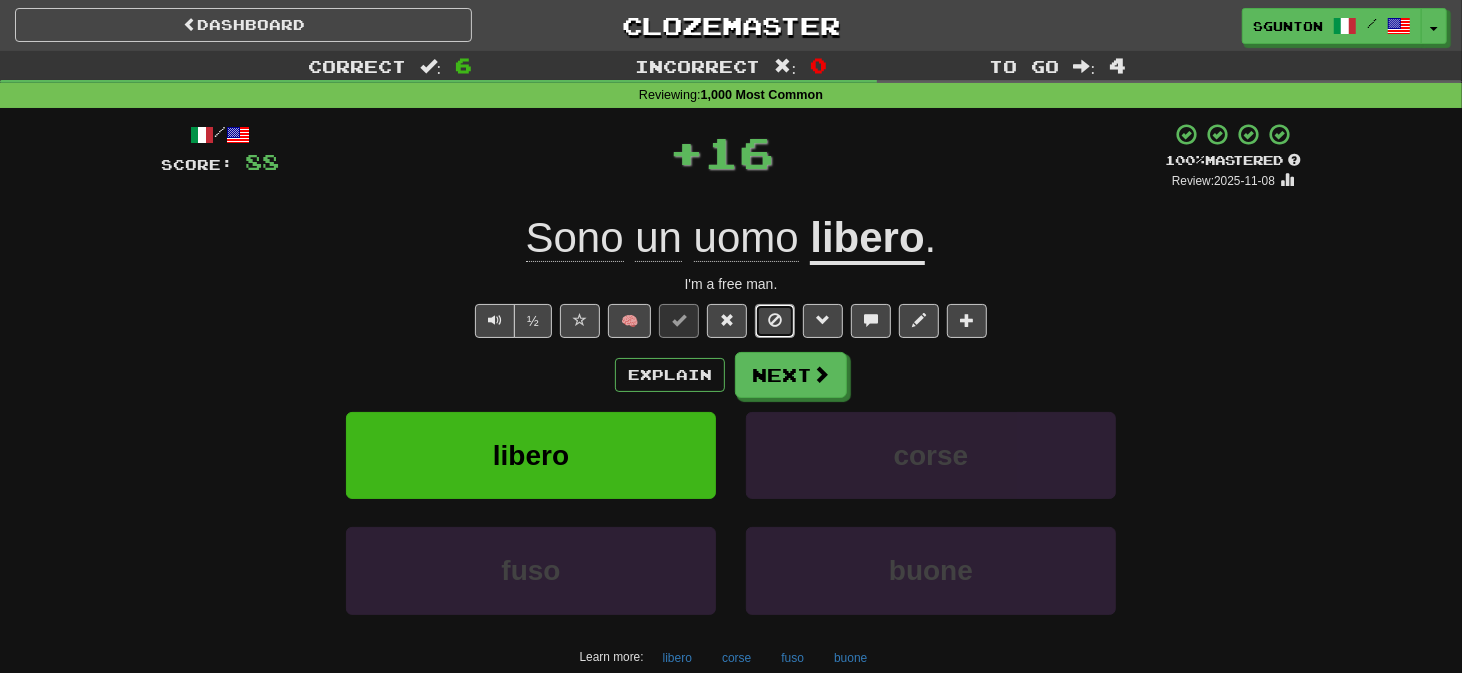 click at bounding box center [775, 321] 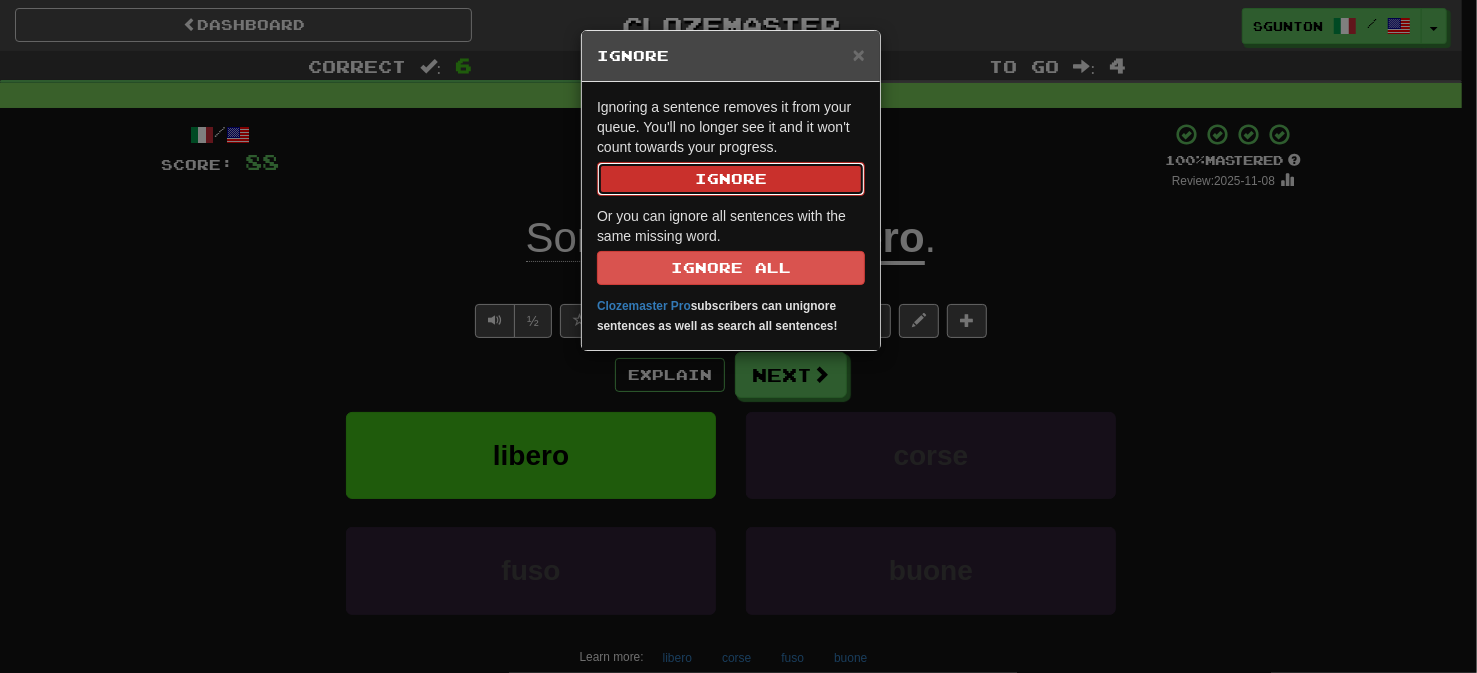 click on "Ignore" at bounding box center [731, 179] 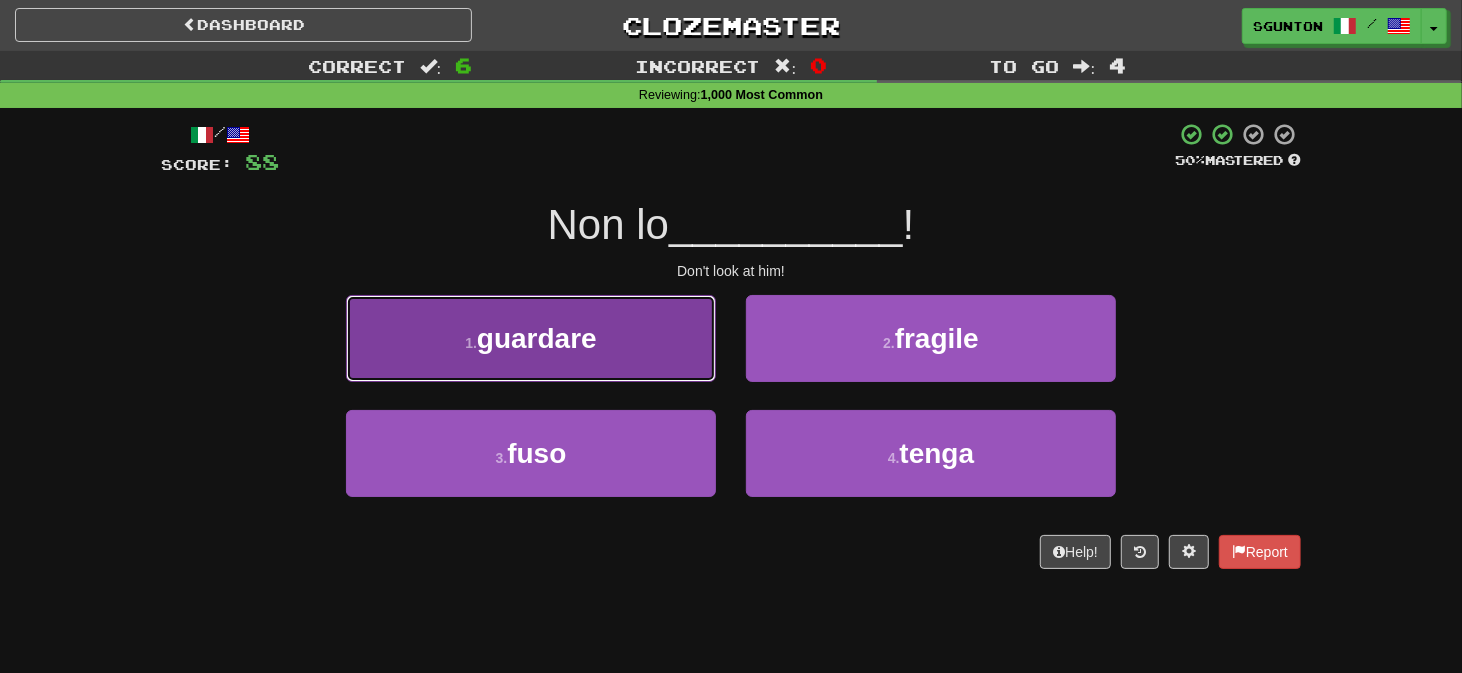 click on "1 .  guardare" at bounding box center [531, 338] 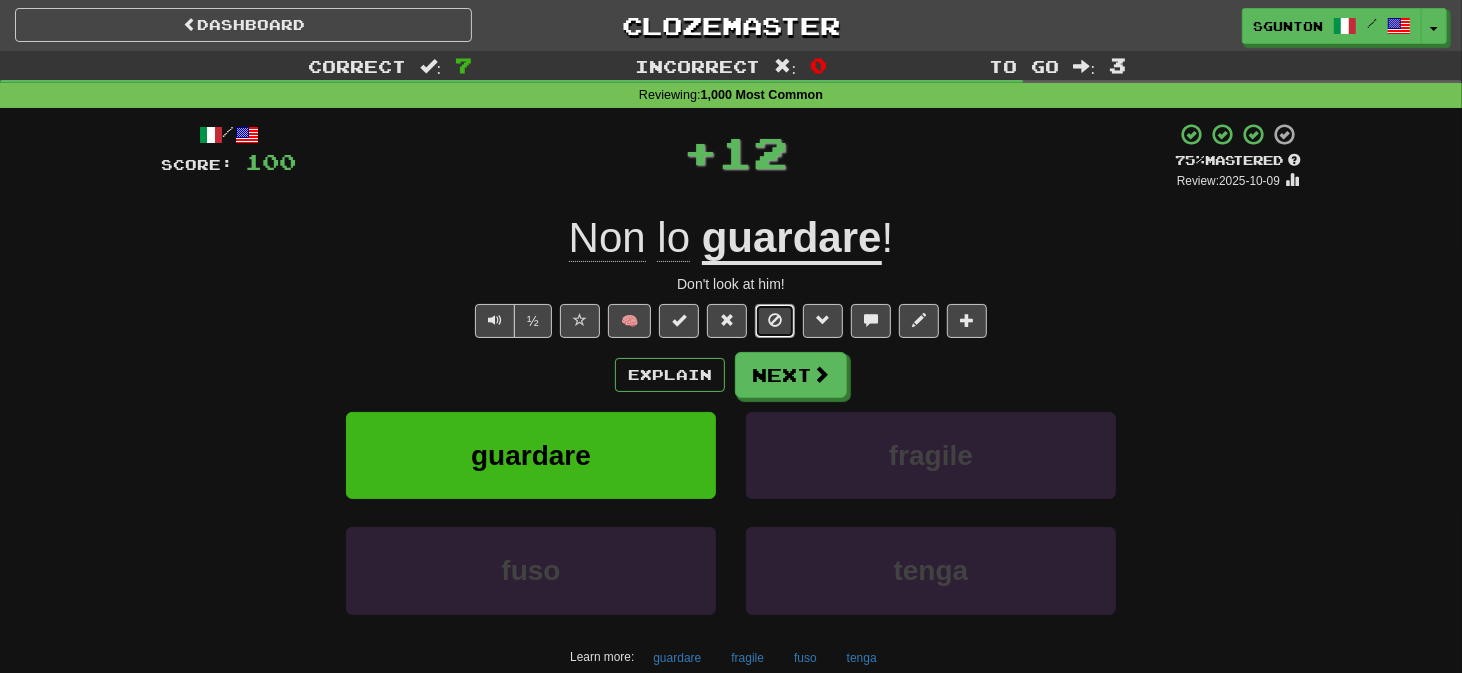 click at bounding box center (775, 321) 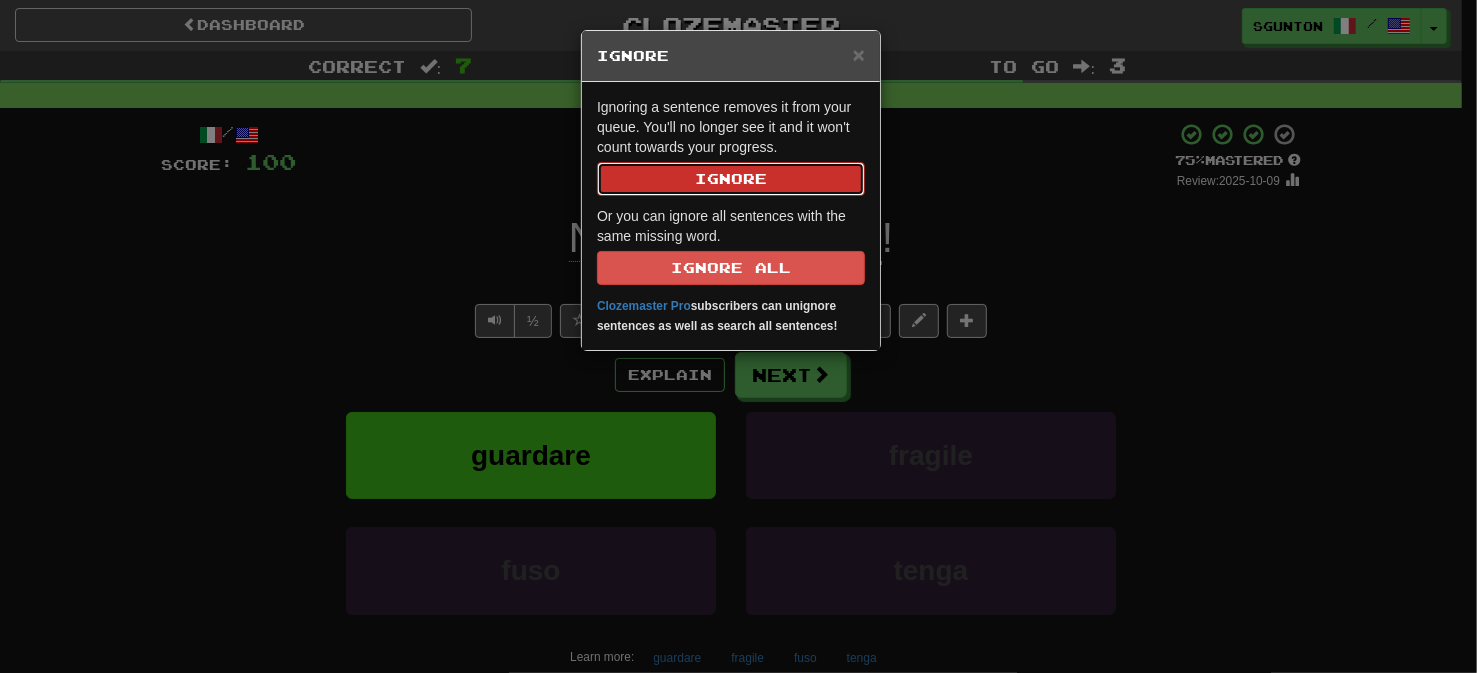 click on "Ignore" at bounding box center (731, 179) 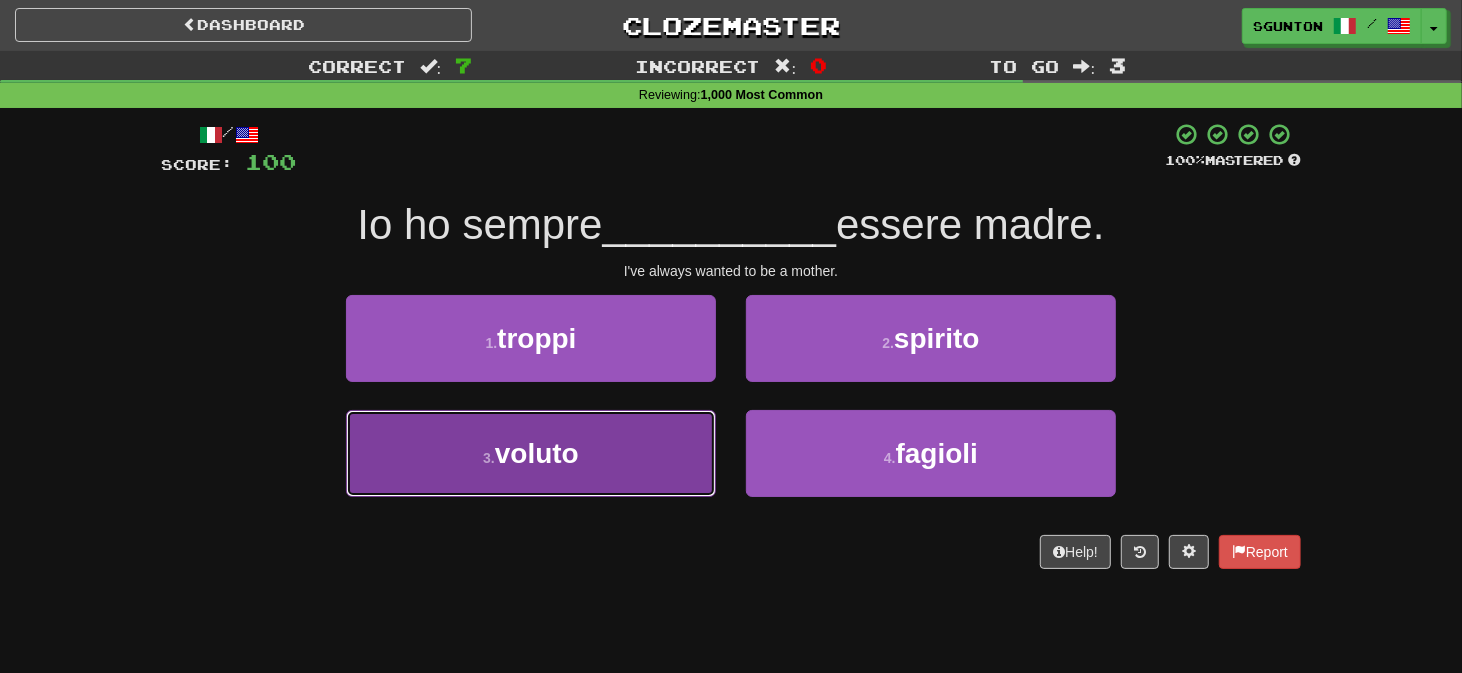 click on "3 .  voluto" at bounding box center (531, 453) 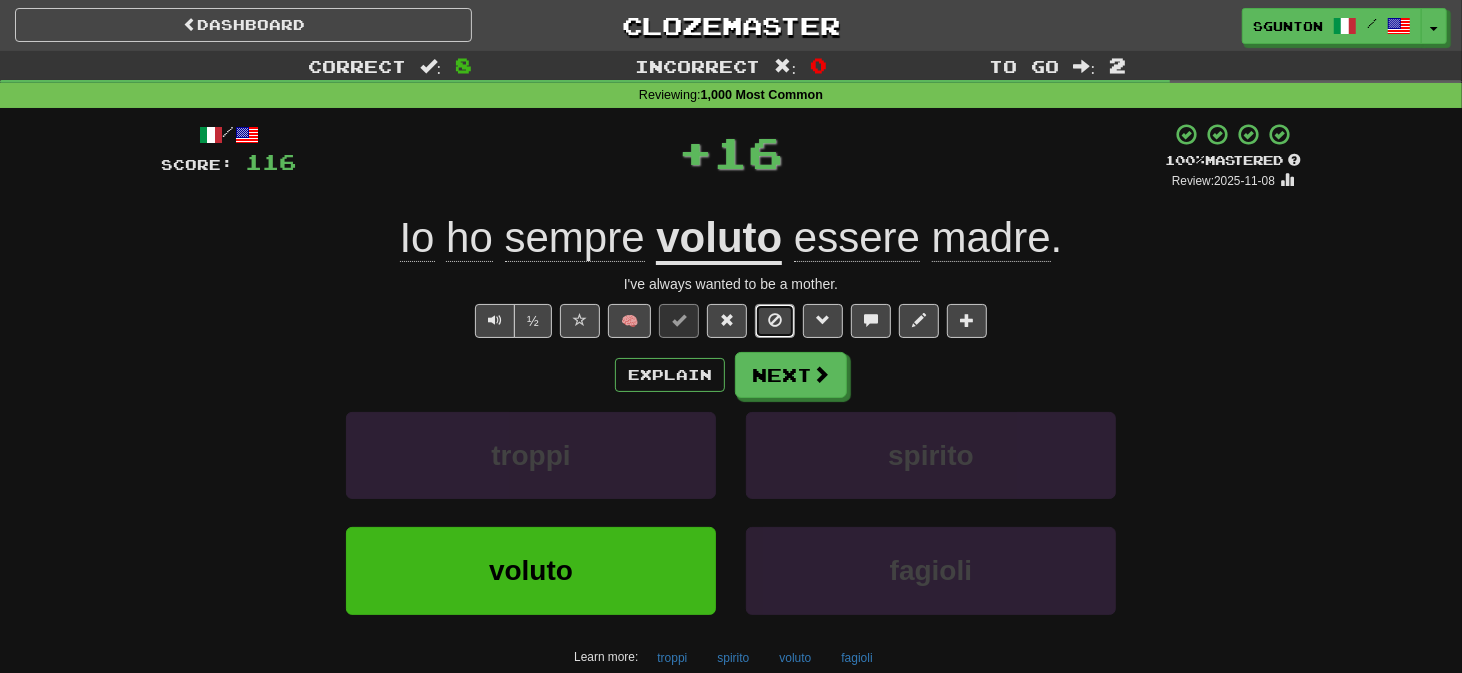 click at bounding box center [775, 320] 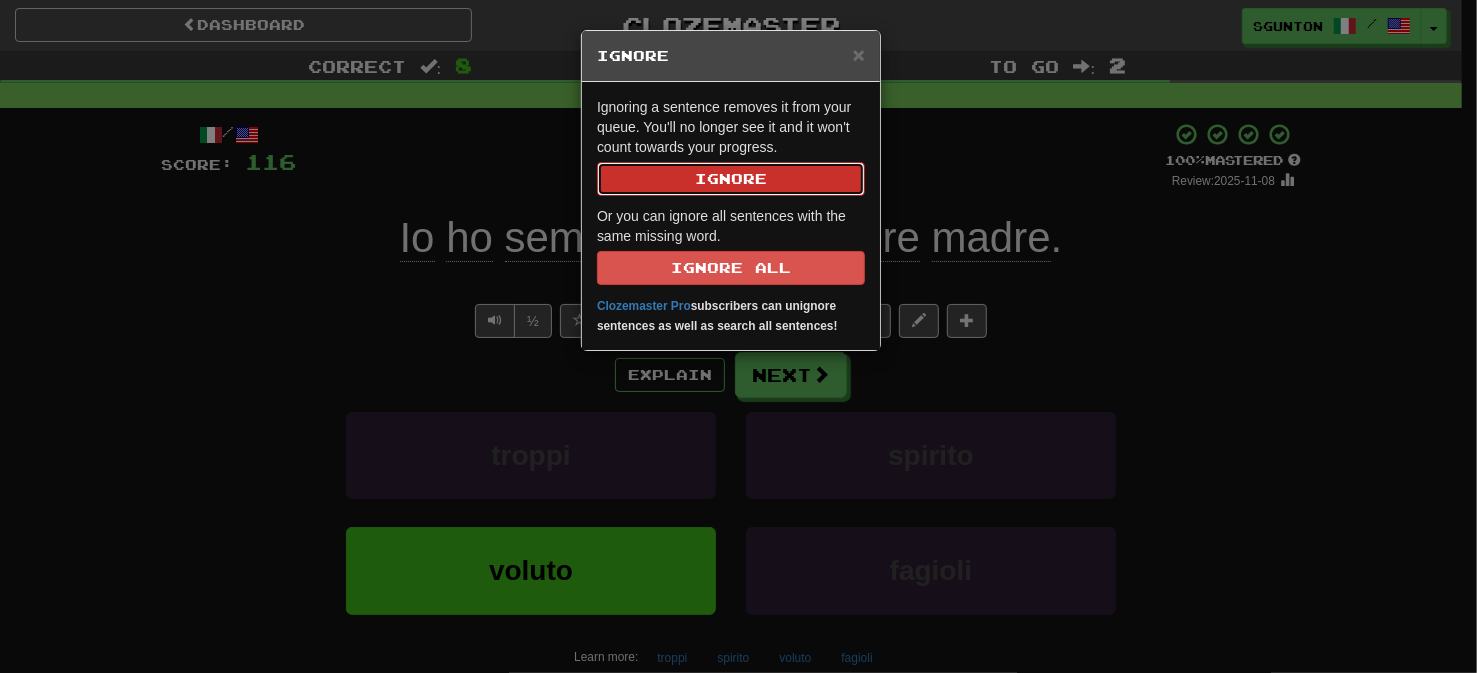 click on "Ignore" at bounding box center (731, 179) 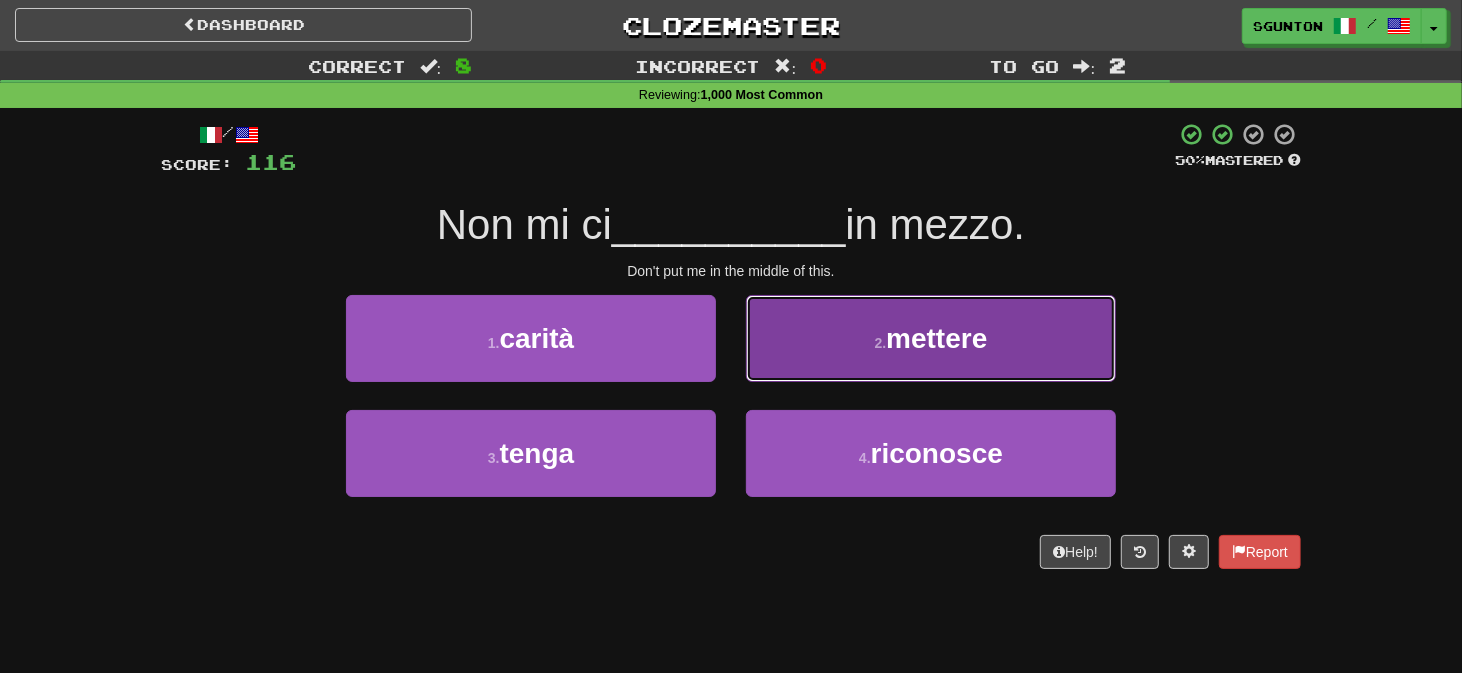 click on "2 .  mettere" at bounding box center [931, 338] 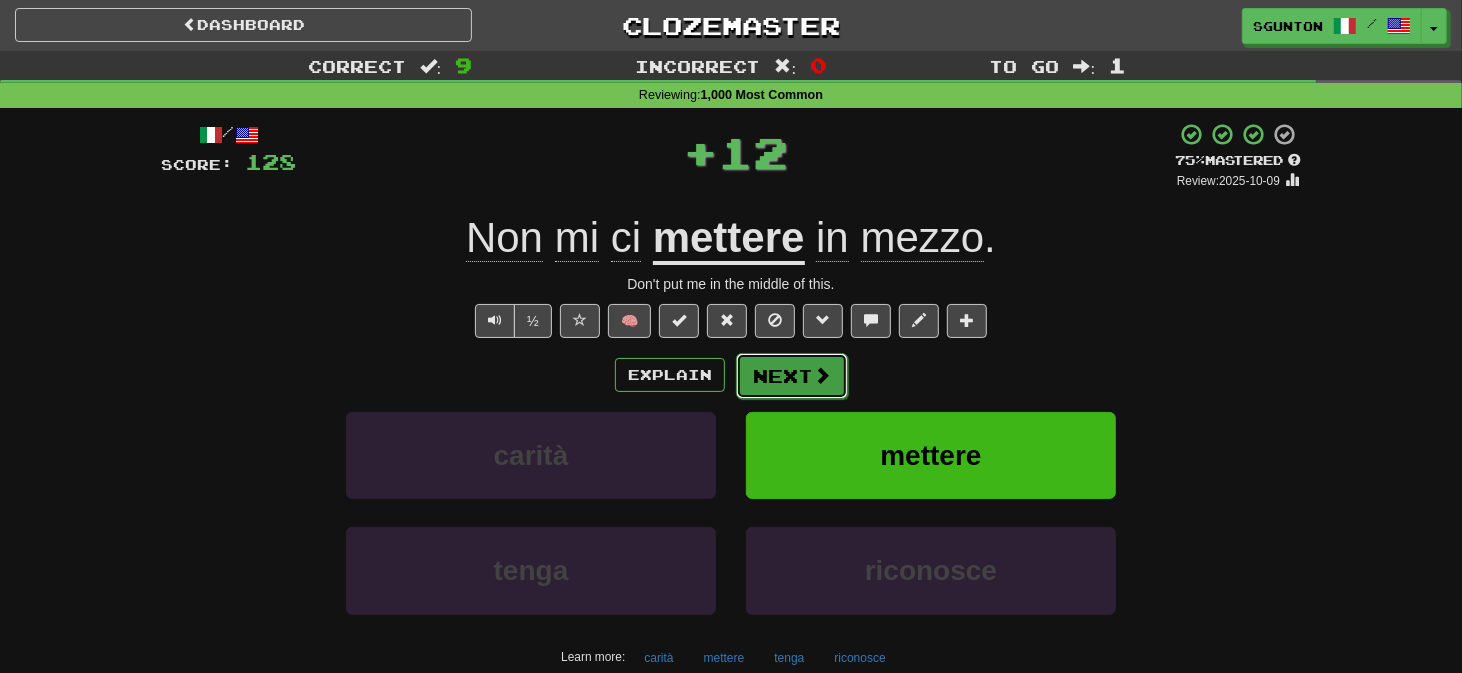 click on "Next" at bounding box center (792, 376) 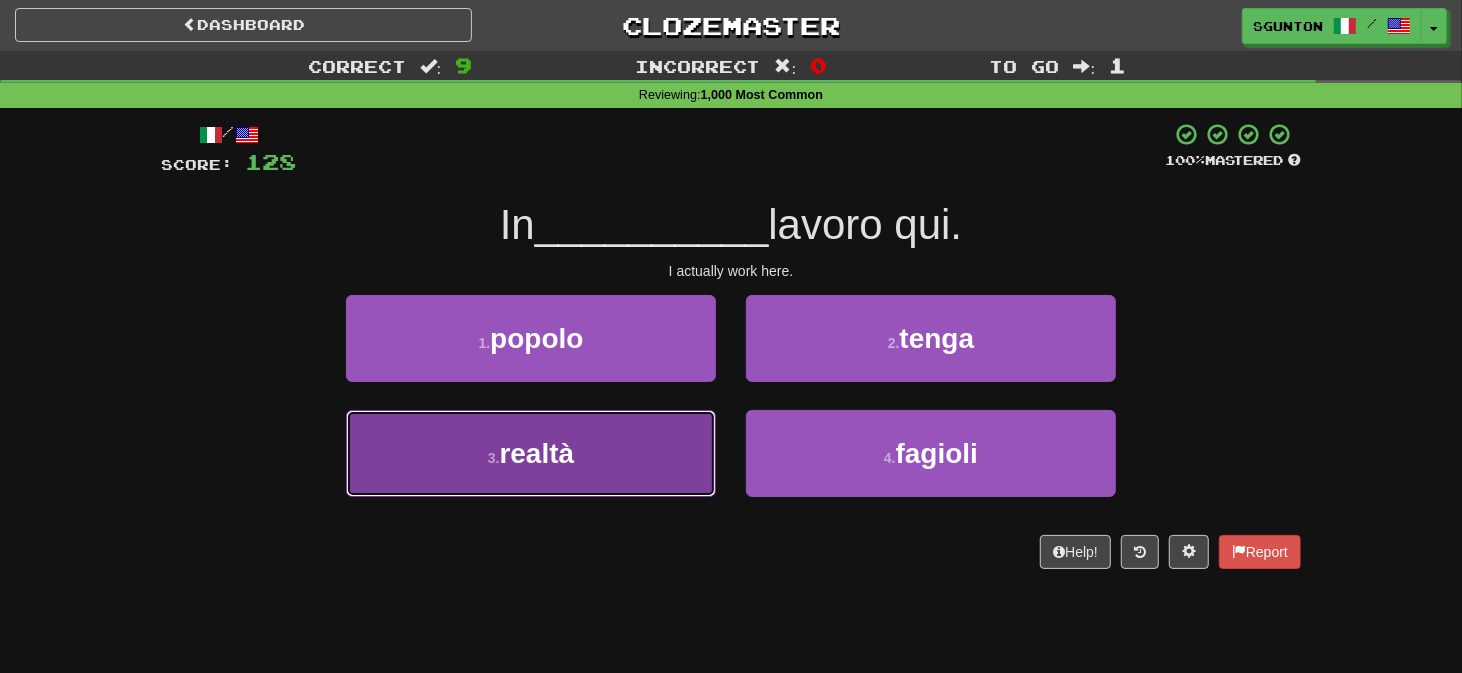 click on "3 .  realtà" at bounding box center [531, 453] 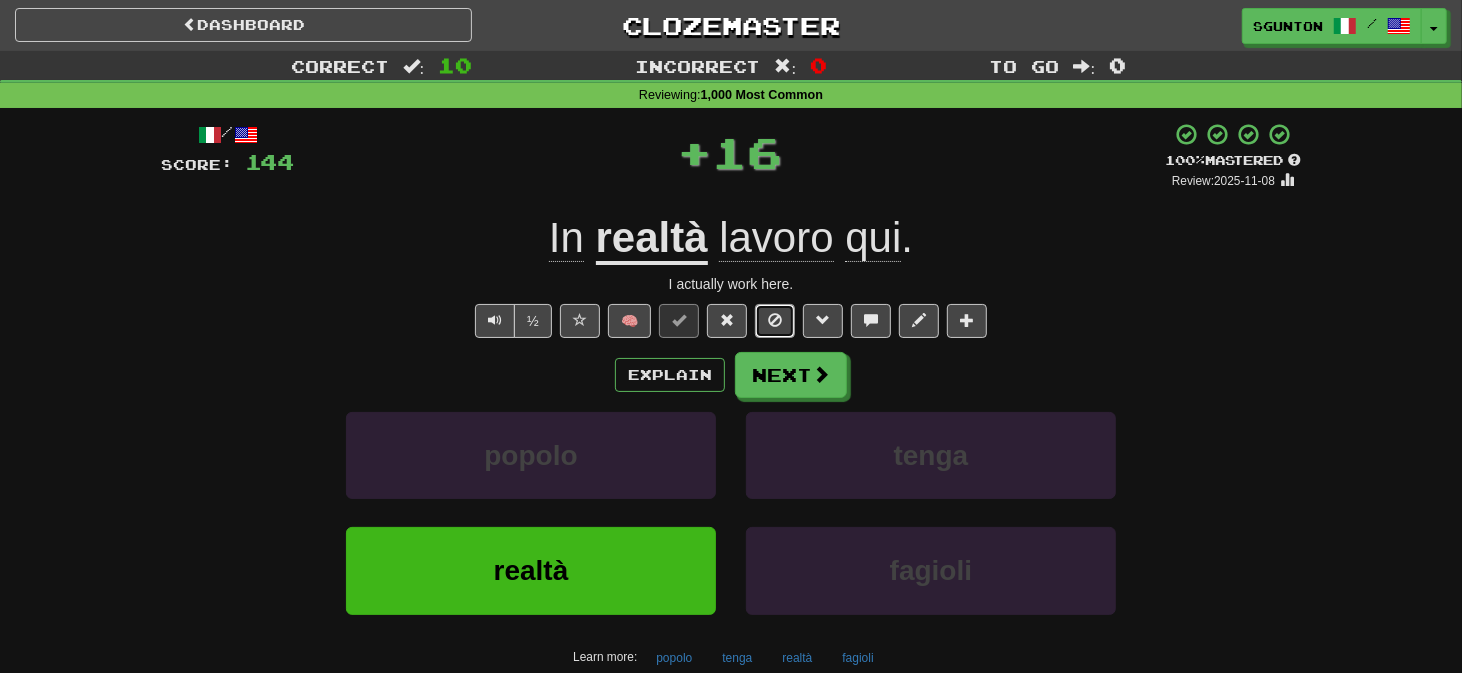 click at bounding box center [775, 321] 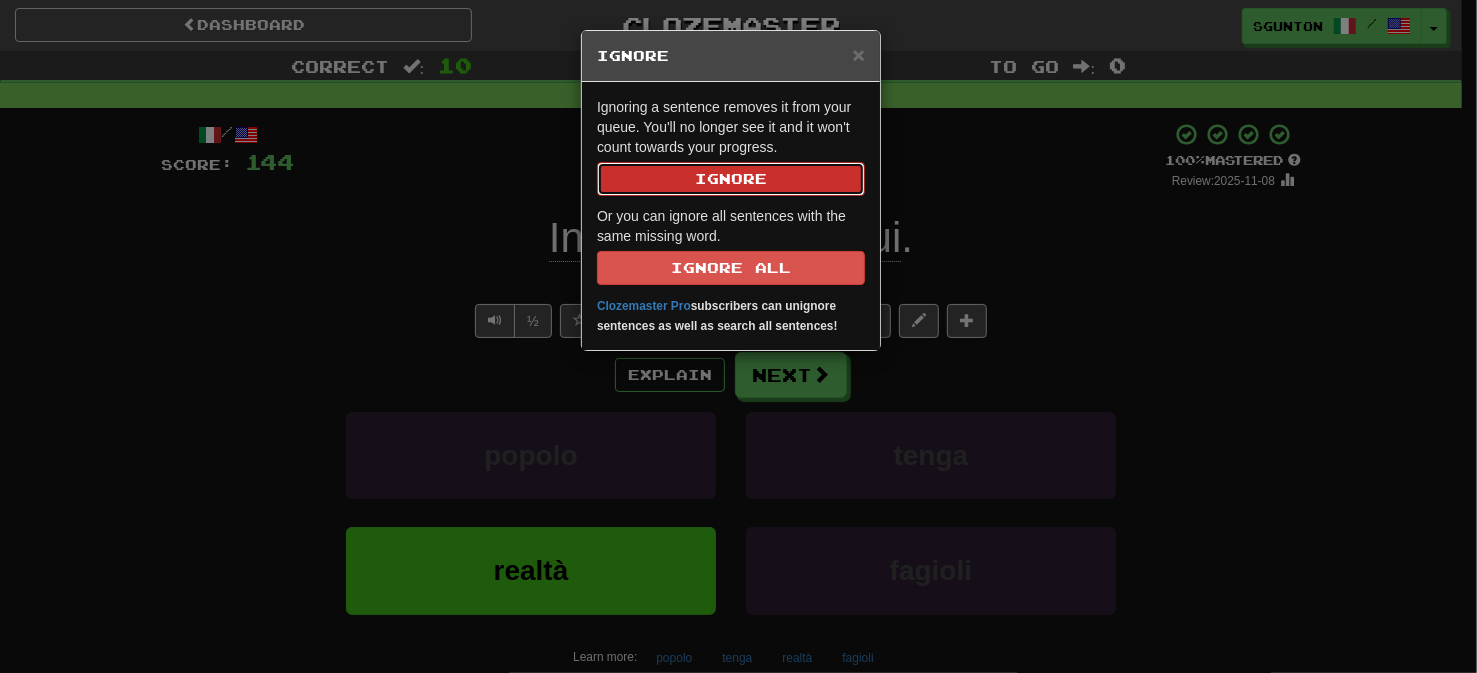 click on "Ignore" at bounding box center [731, 179] 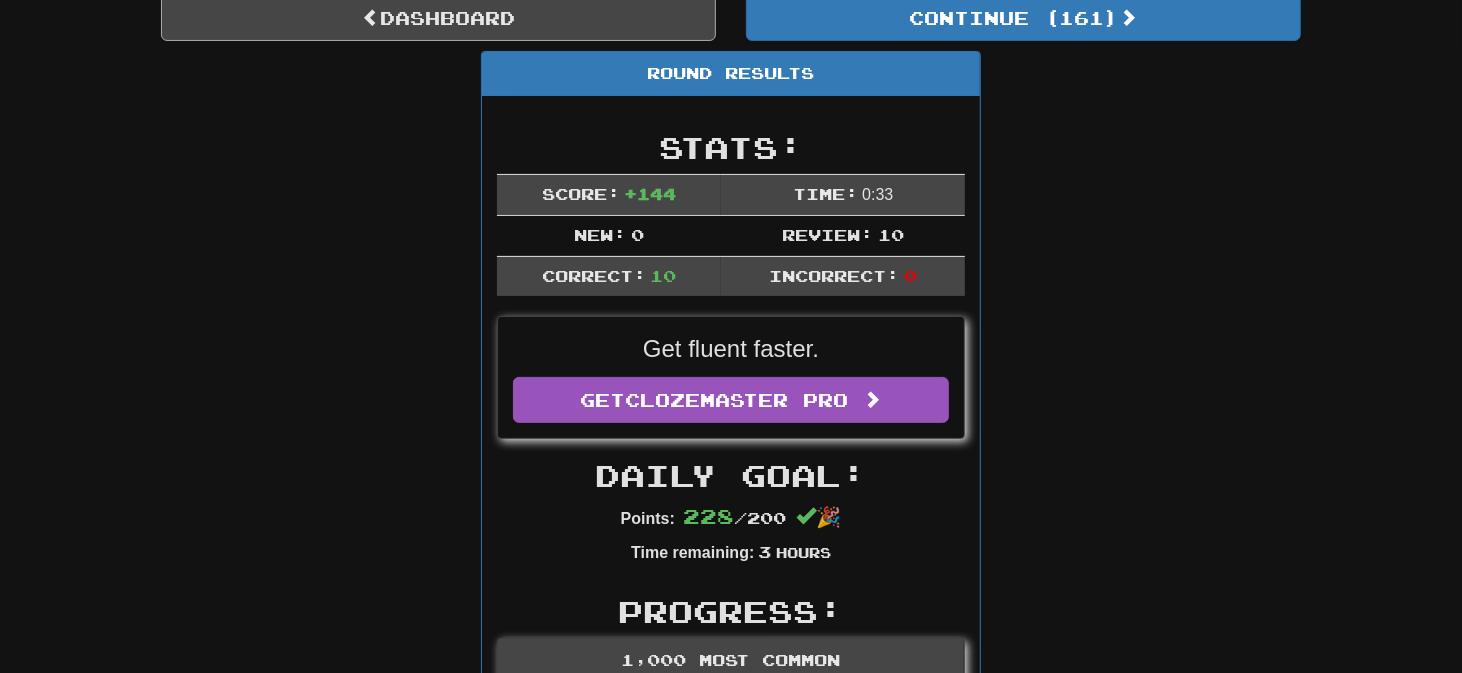 scroll, scrollTop: 201, scrollLeft: 0, axis: vertical 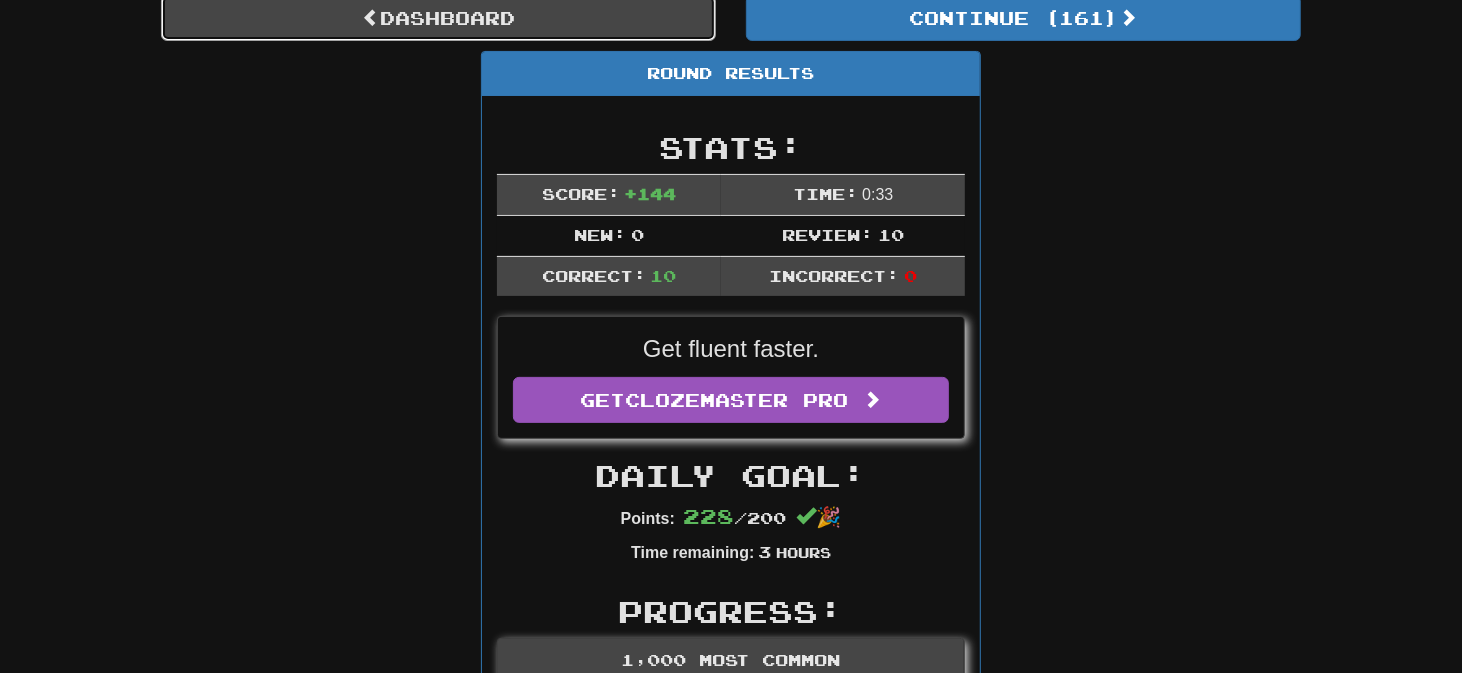 click on "Dashboard" at bounding box center [438, 18] 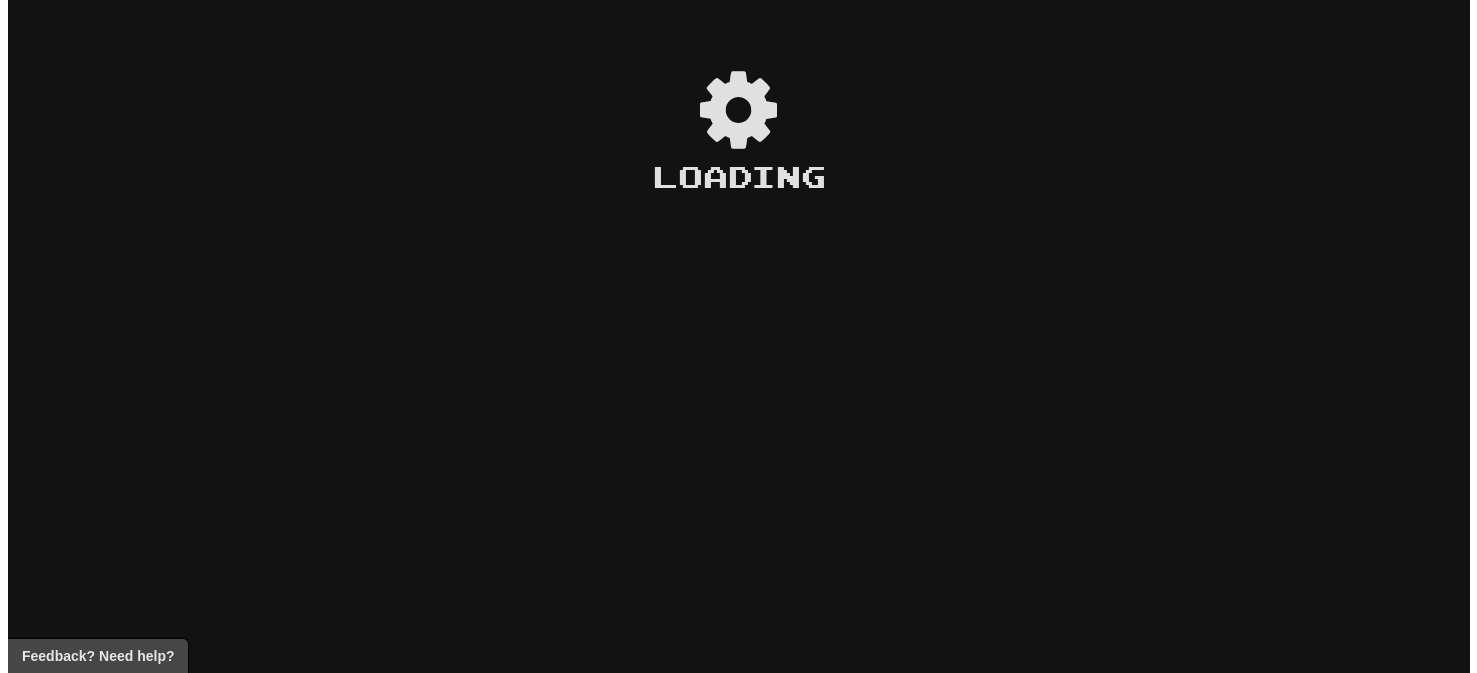 scroll, scrollTop: 0, scrollLeft: 0, axis: both 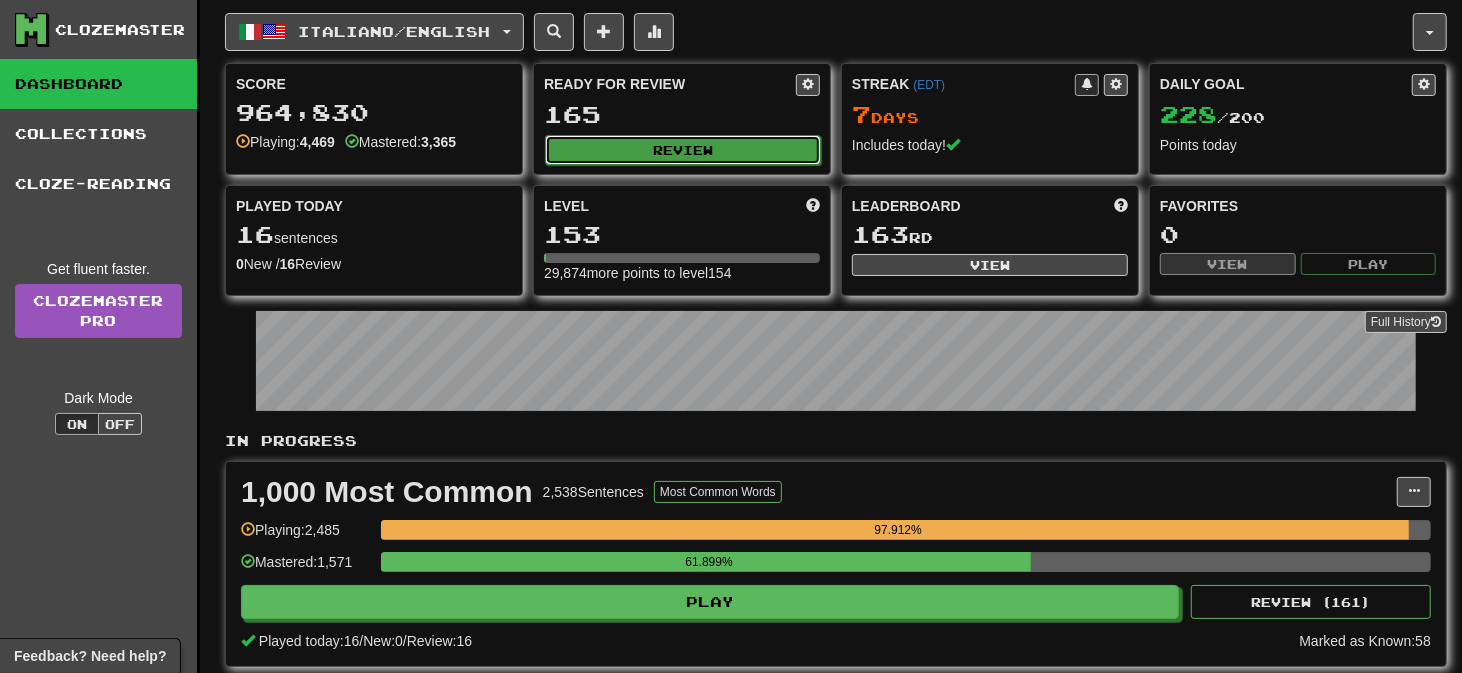click on "Review" at bounding box center (683, 150) 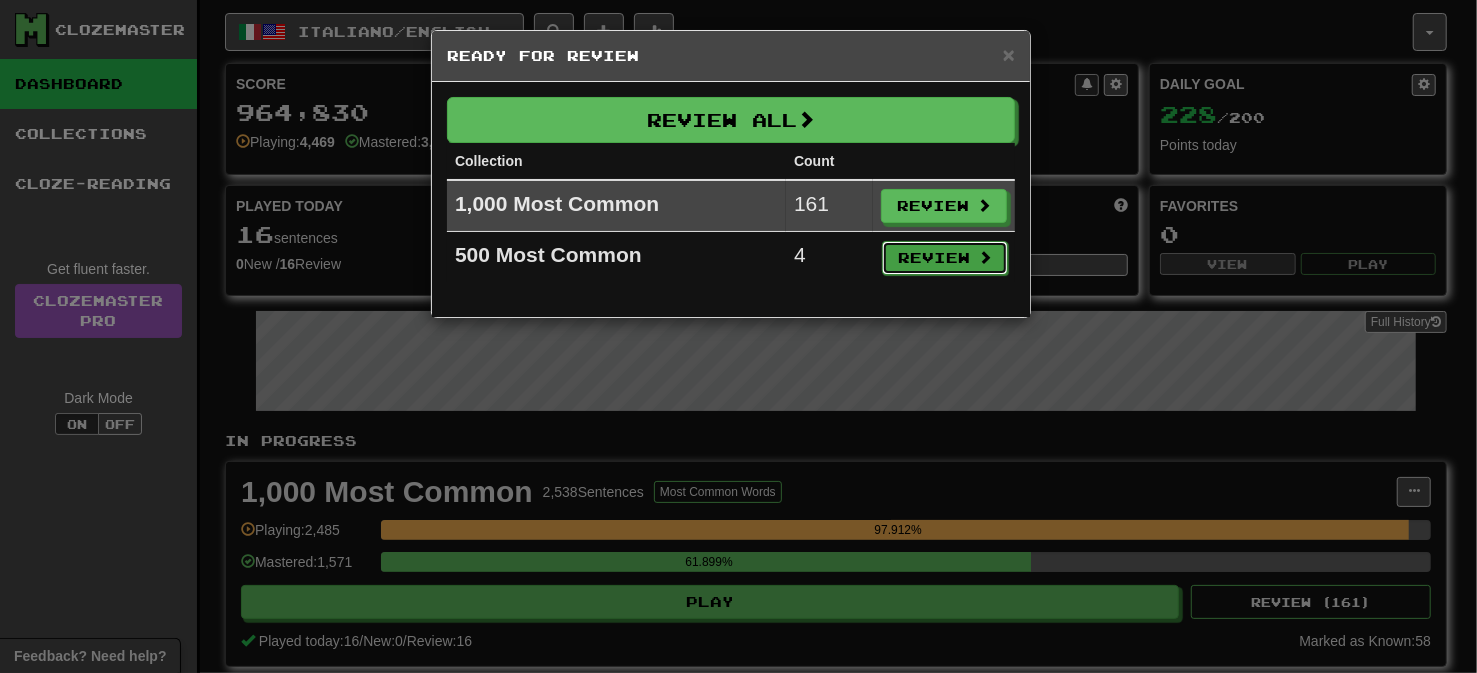 click on "Review" at bounding box center (945, 258) 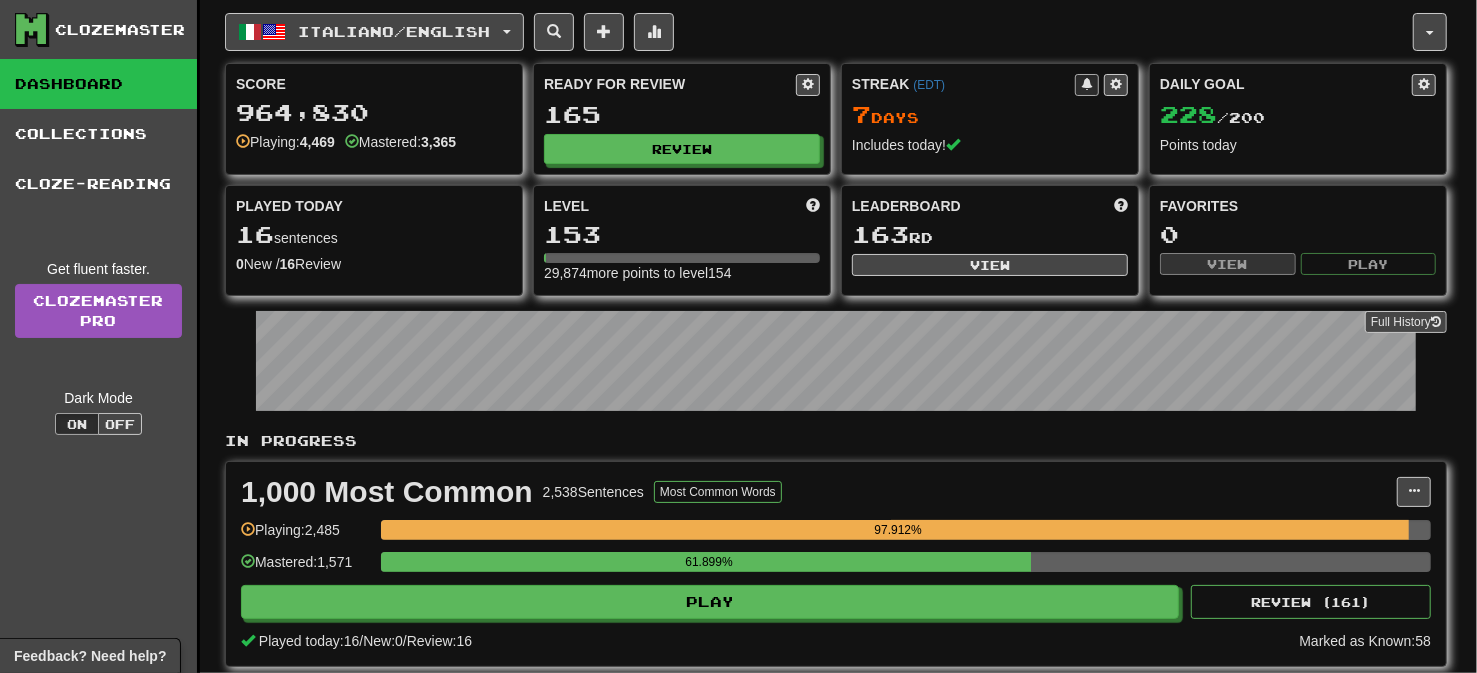 select on "**" 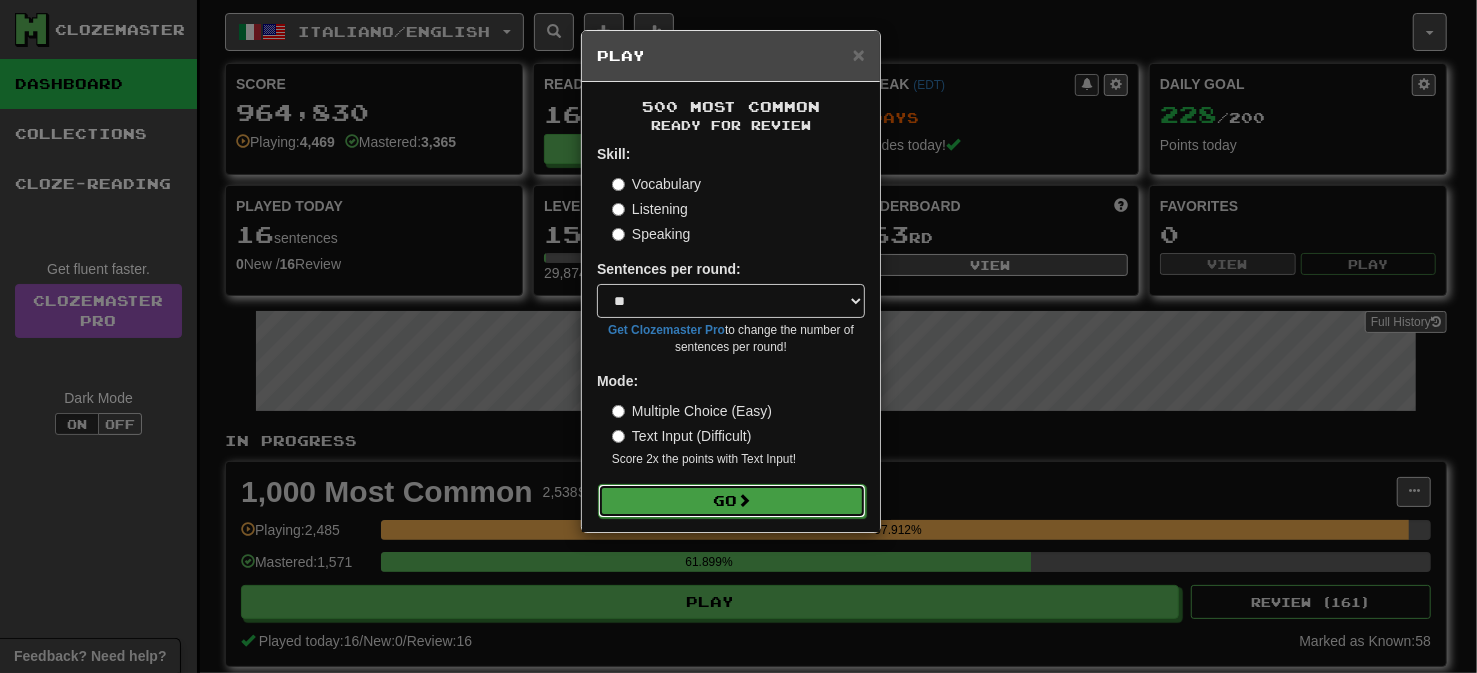 click on "Go" at bounding box center (732, 501) 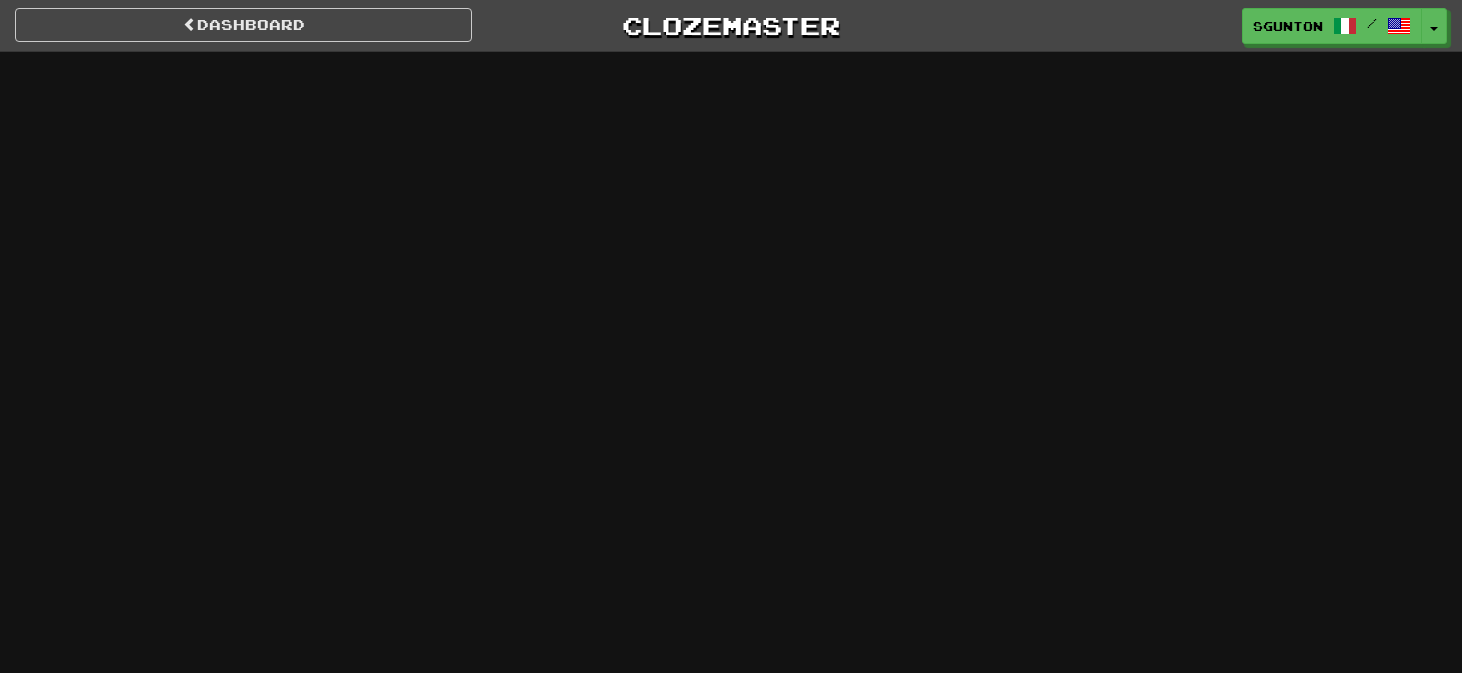 scroll, scrollTop: 0, scrollLeft: 0, axis: both 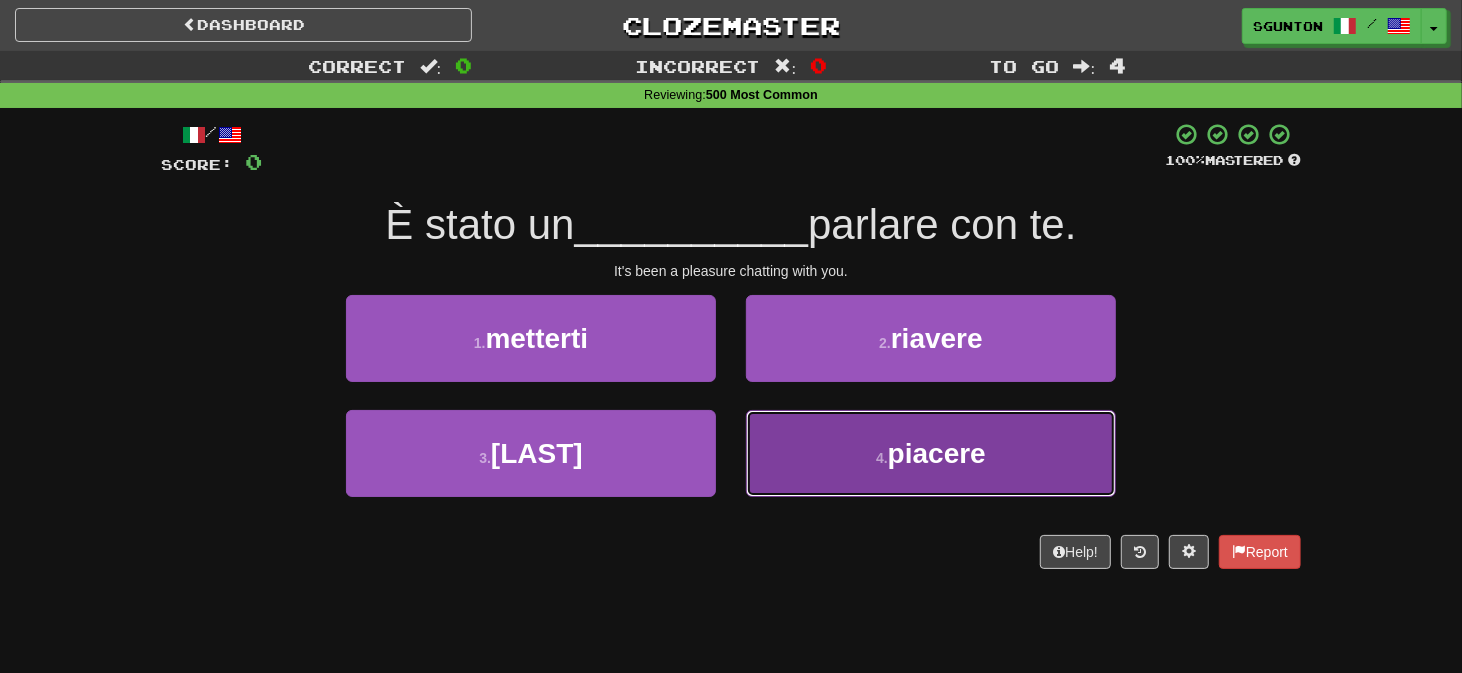 click on "4 .  piacere" at bounding box center (931, 453) 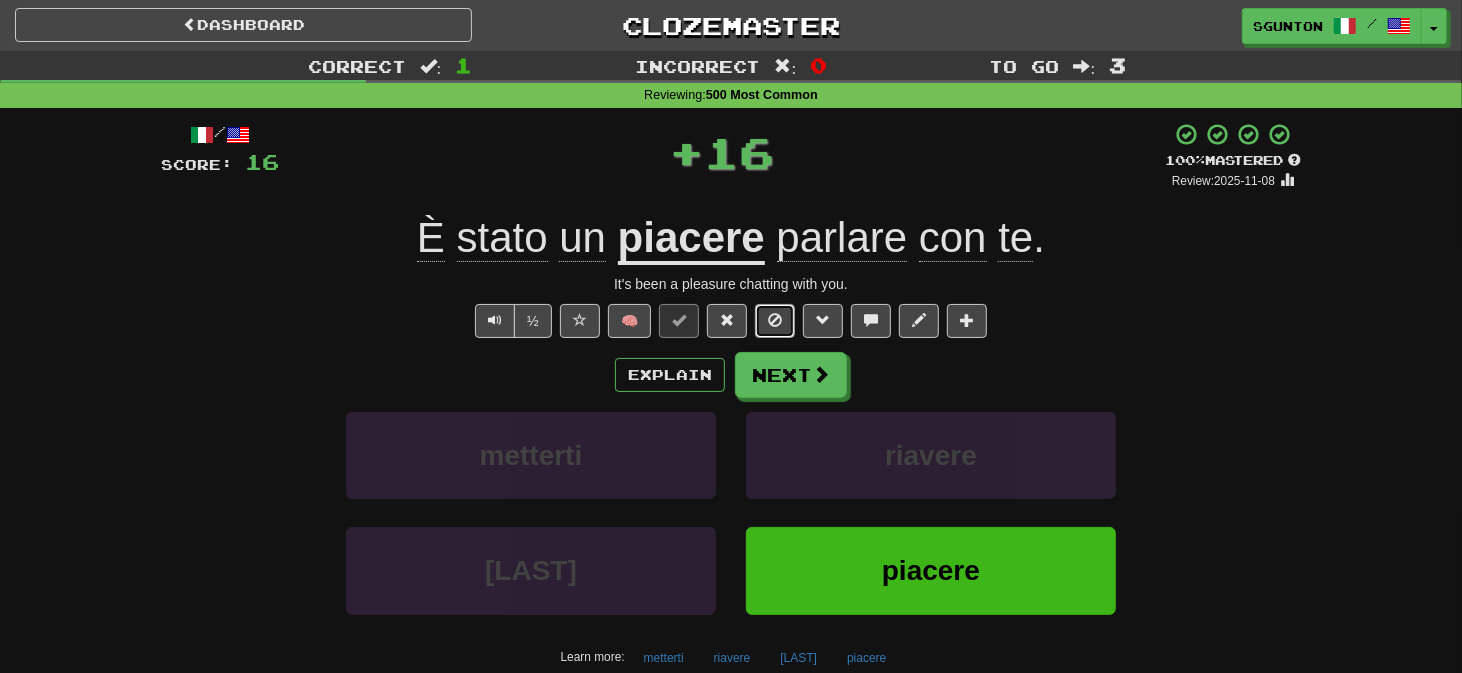 click at bounding box center [775, 320] 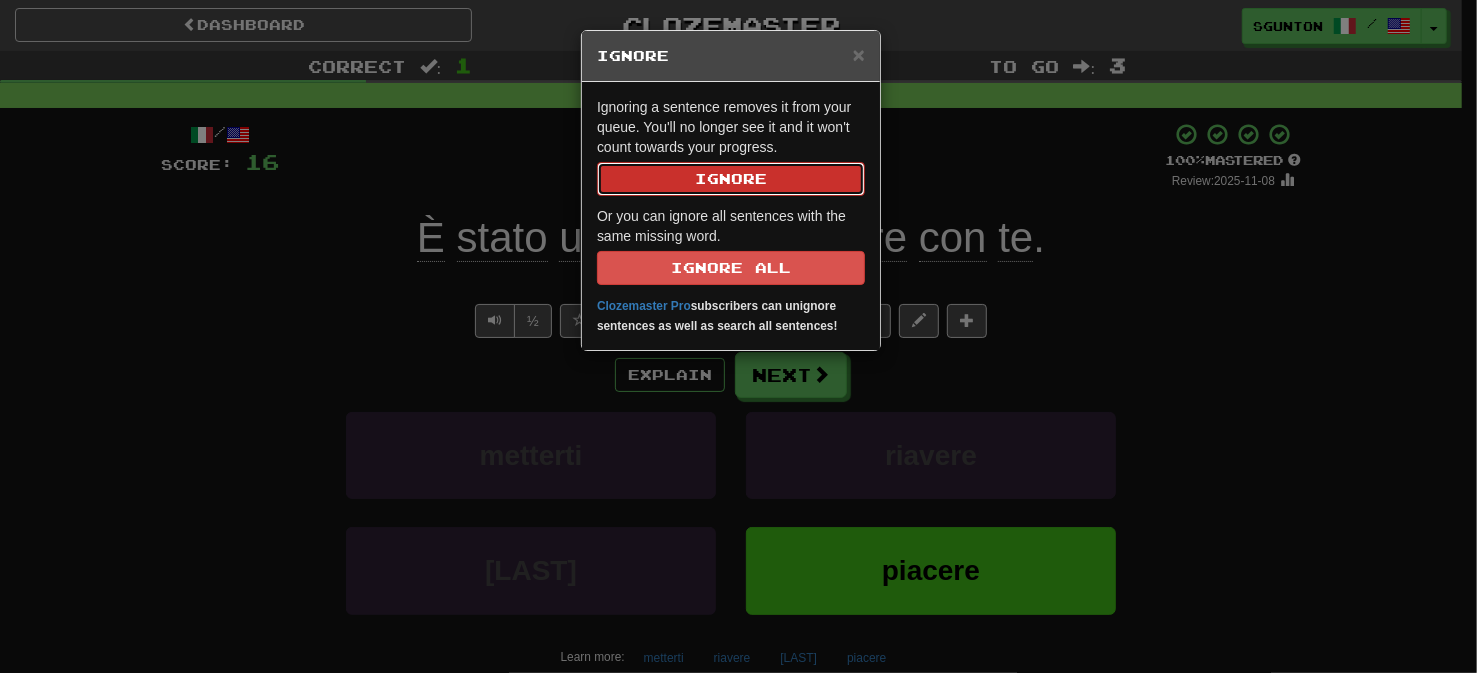 click on "Ignore" at bounding box center (731, 179) 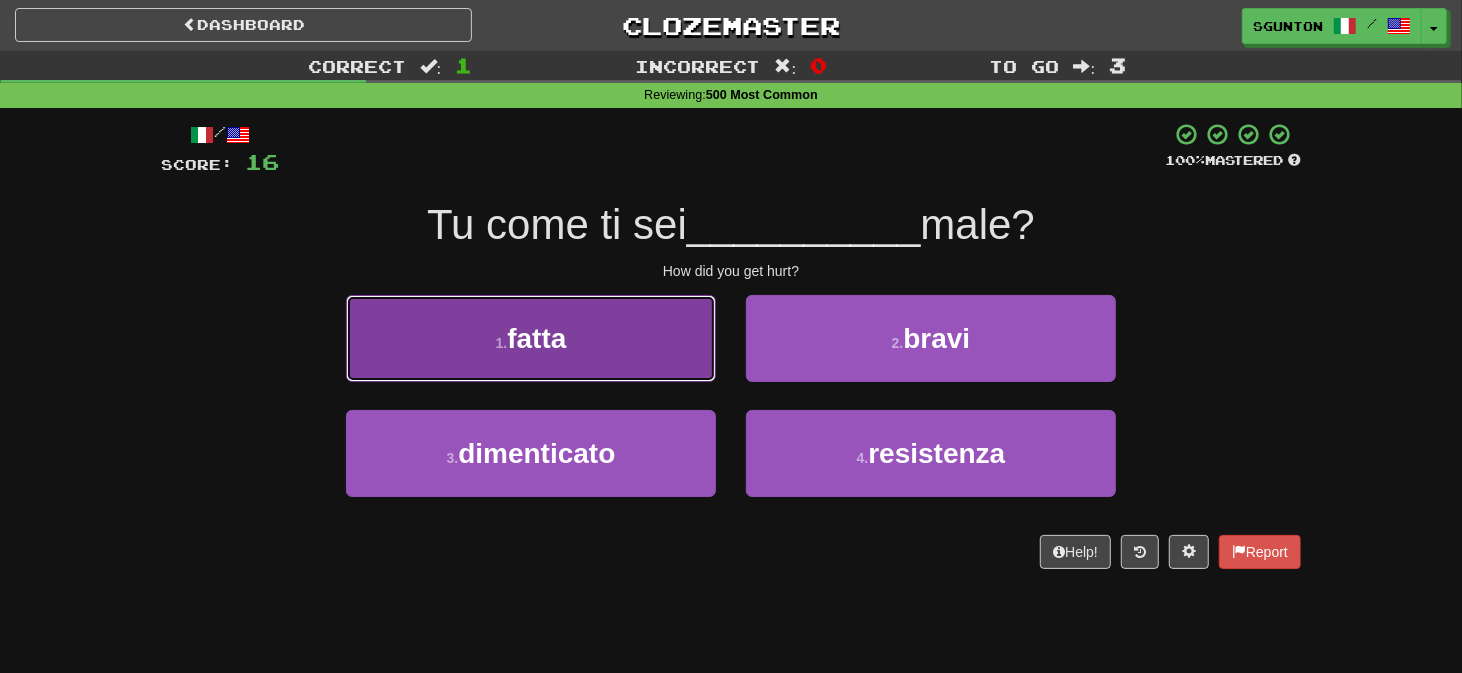 click on "1 .  fatta" at bounding box center [531, 338] 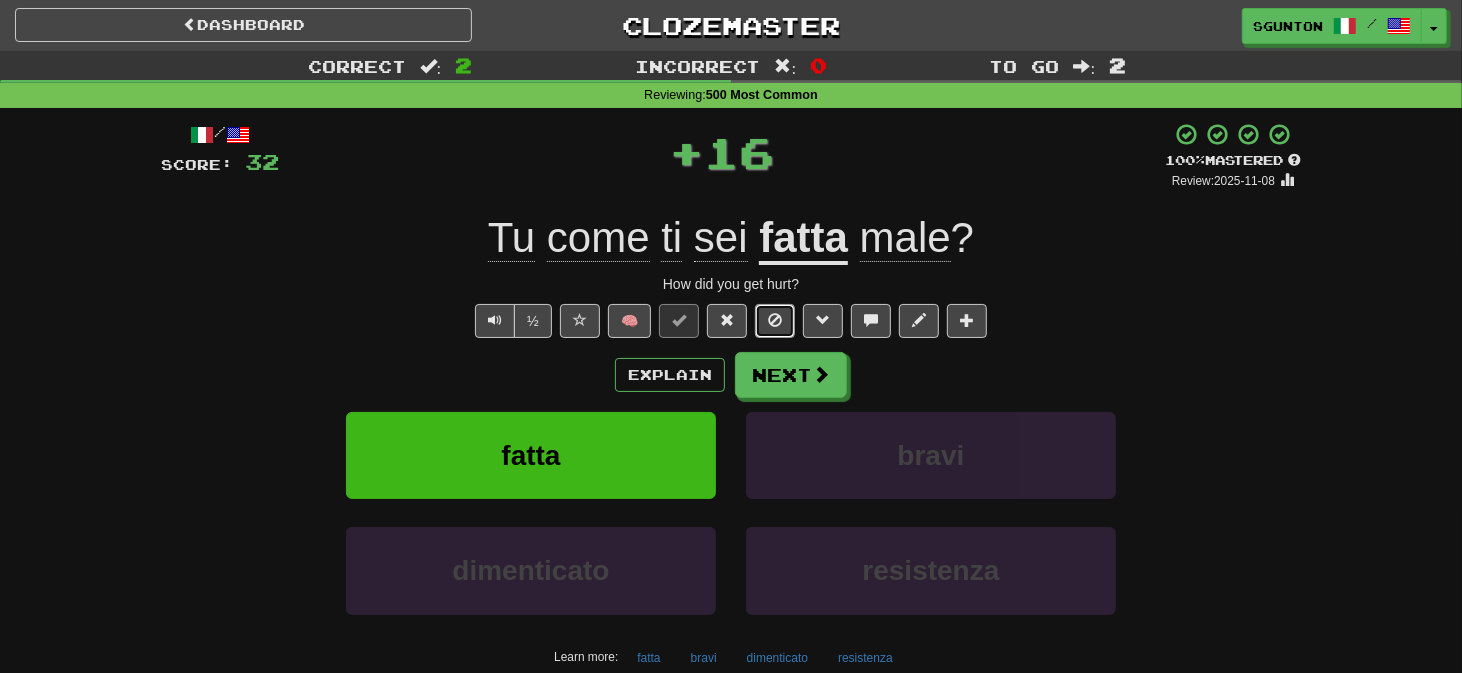 click at bounding box center [775, 321] 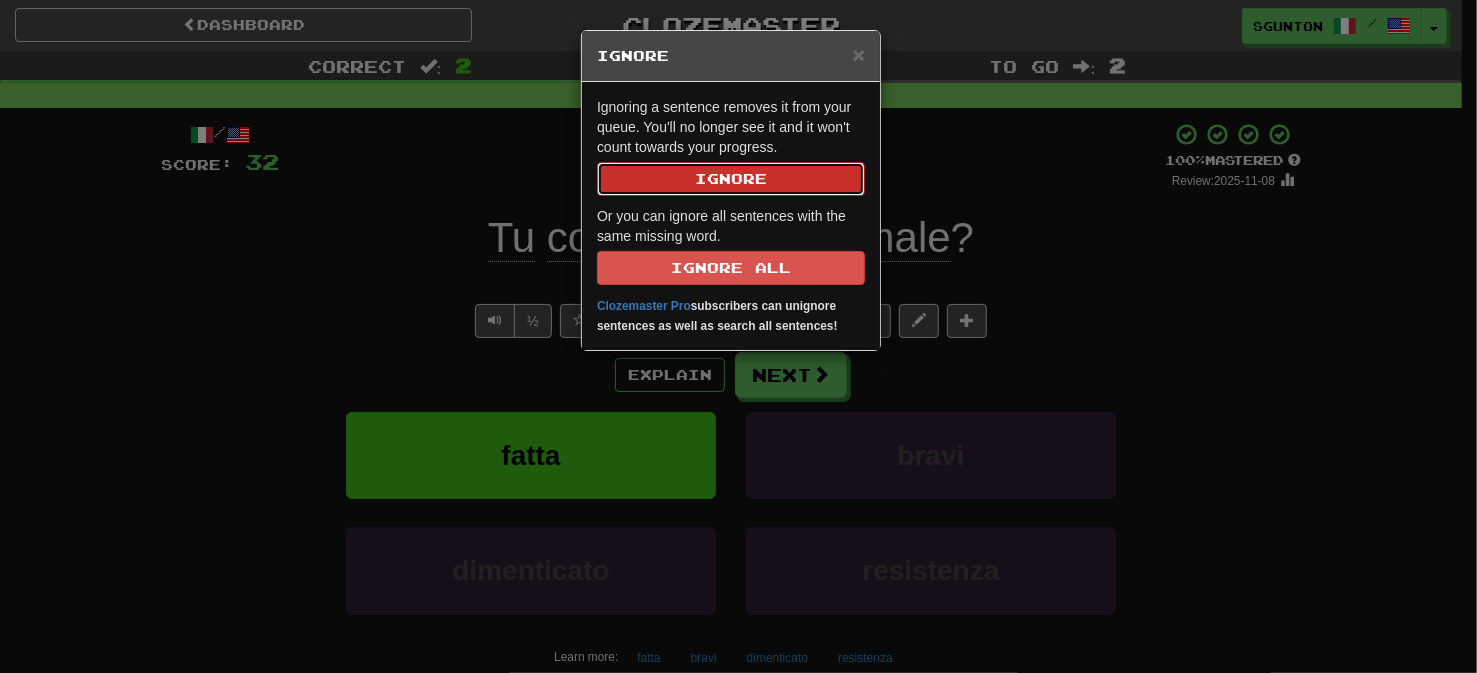 click on "Ignore" at bounding box center (731, 179) 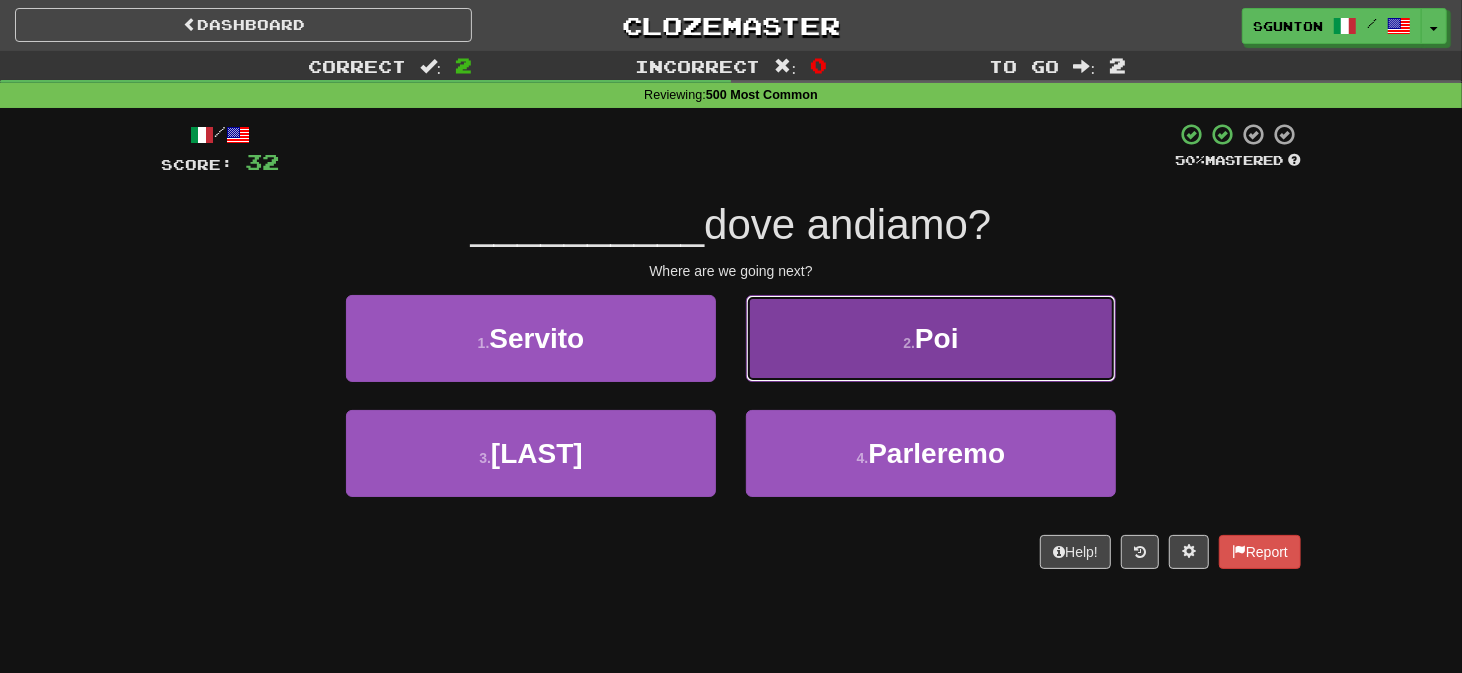 click on "2 .  Poi" at bounding box center [931, 338] 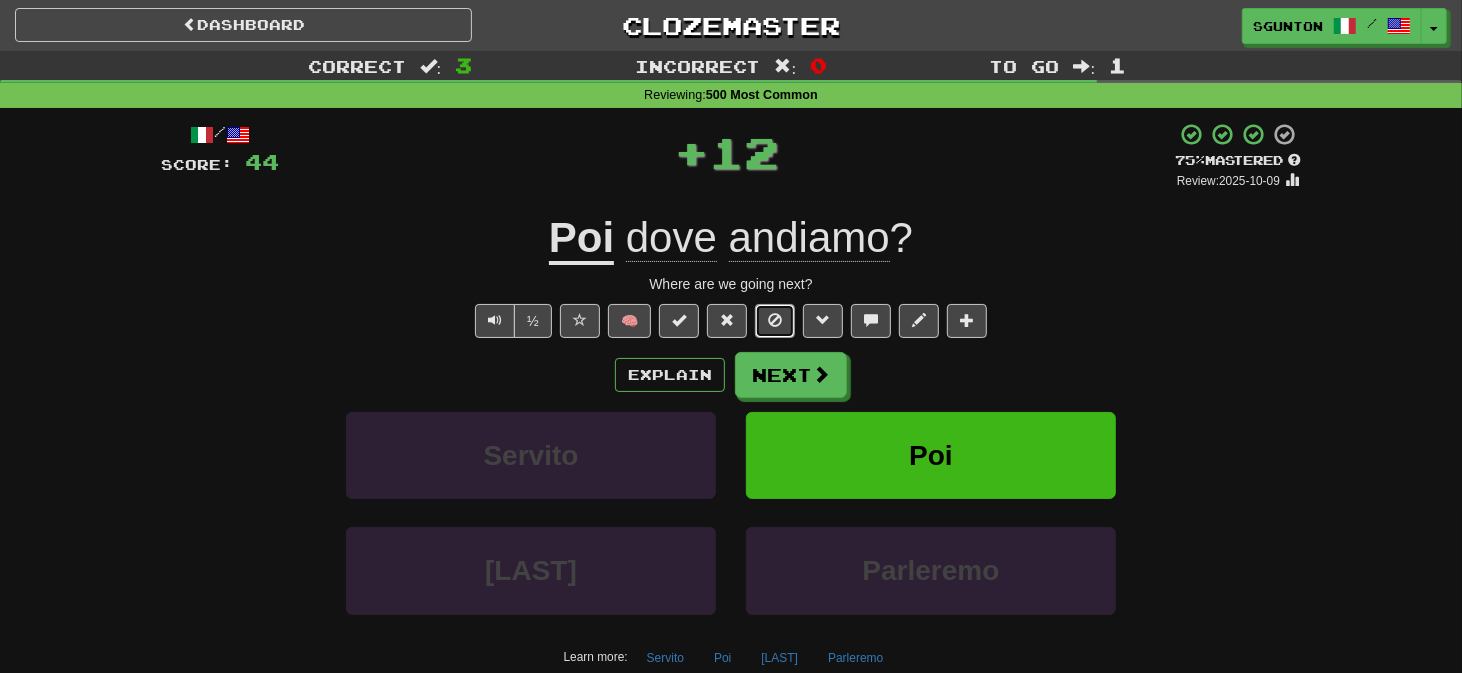 click at bounding box center [775, 320] 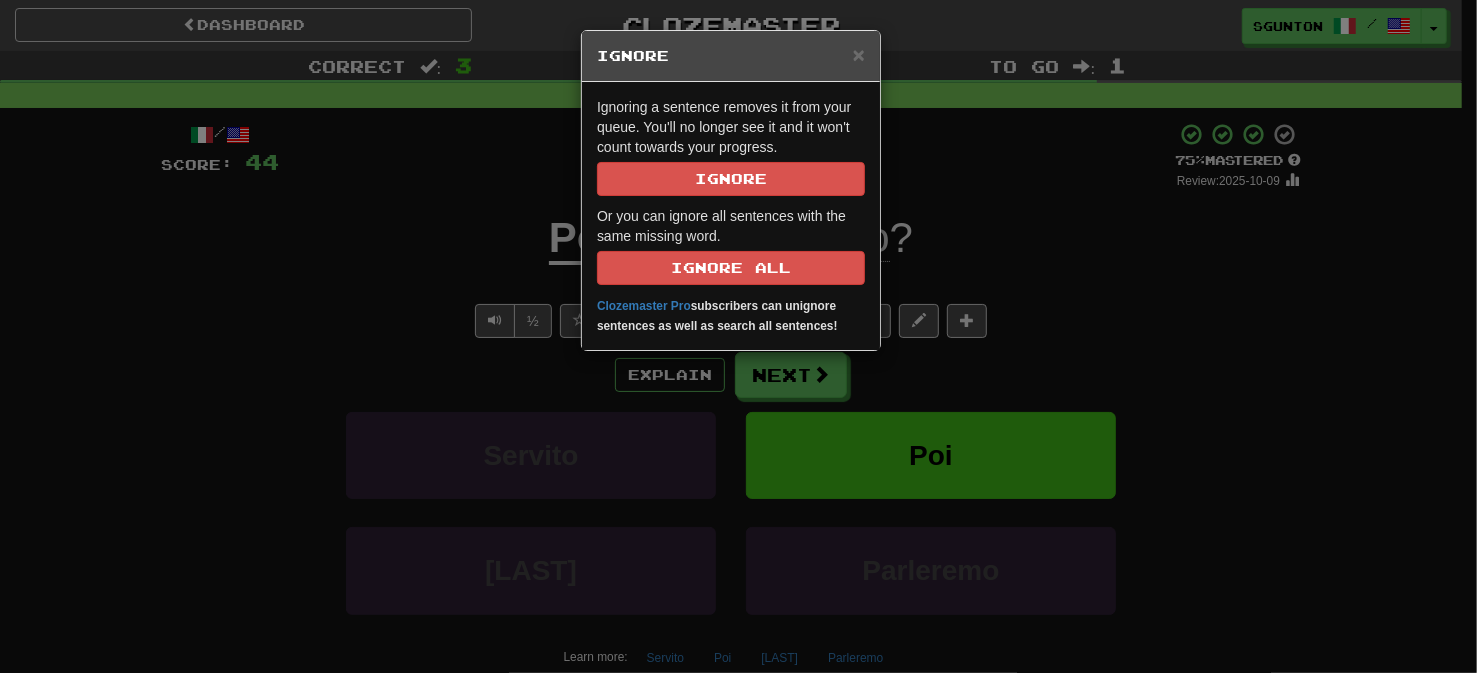 click on "Ignoring a sentence removes it from your queue. You'll no longer see it and it won't count towards your progress. Ignore" at bounding box center (731, 146) 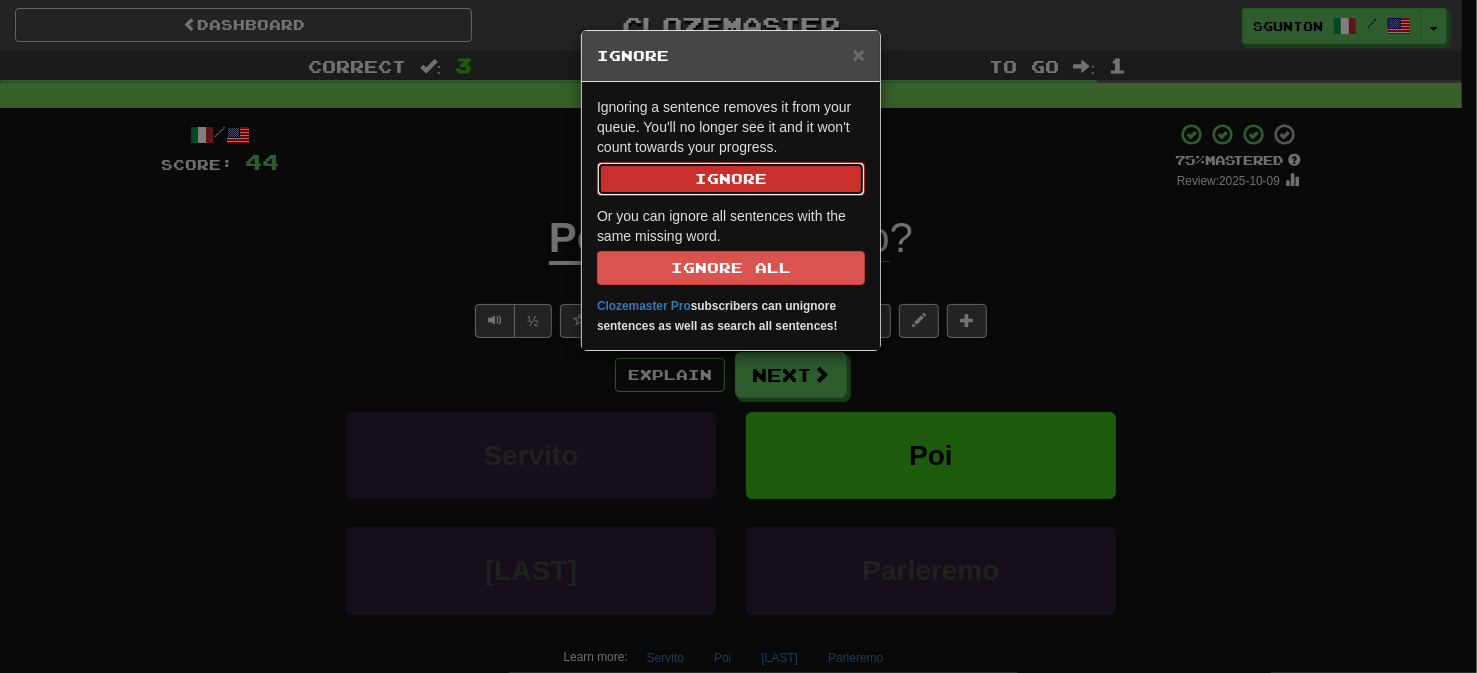 click on "Ignore" at bounding box center (731, 179) 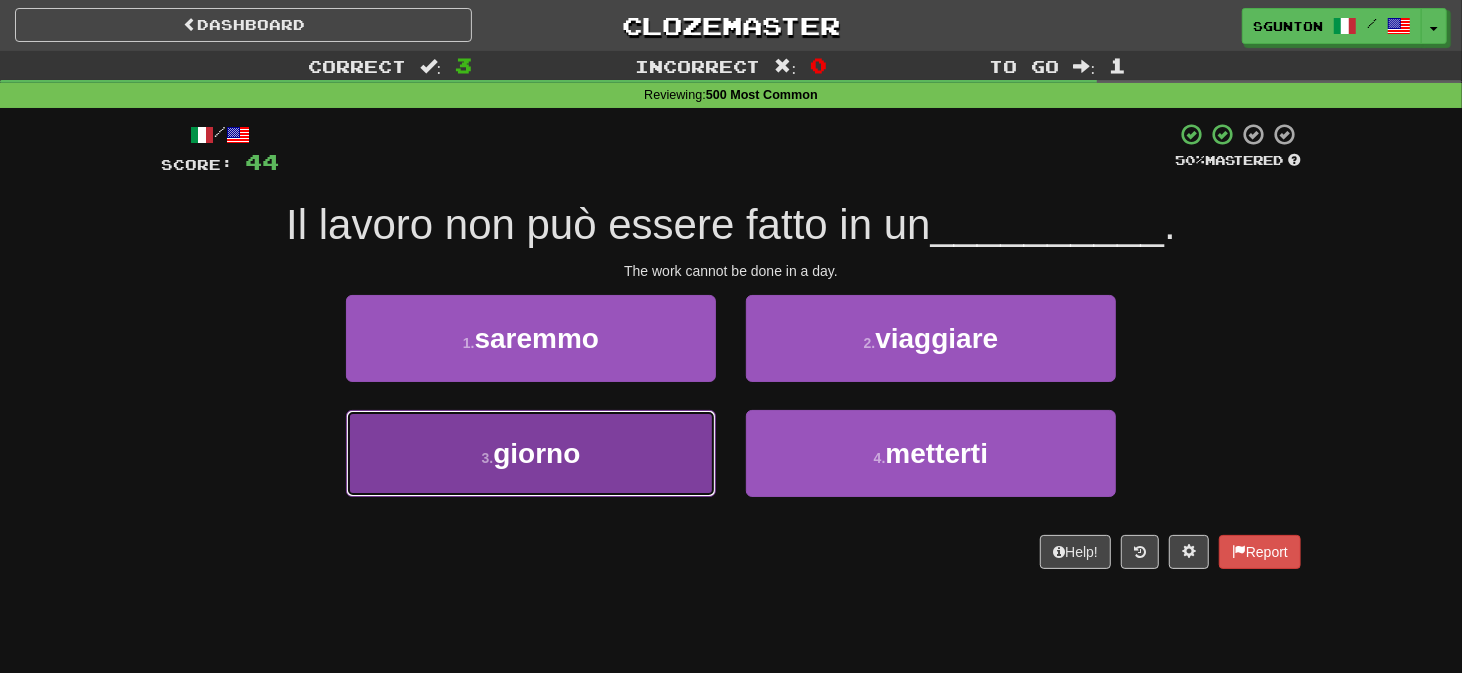 click on "3 .  giorno" at bounding box center [531, 453] 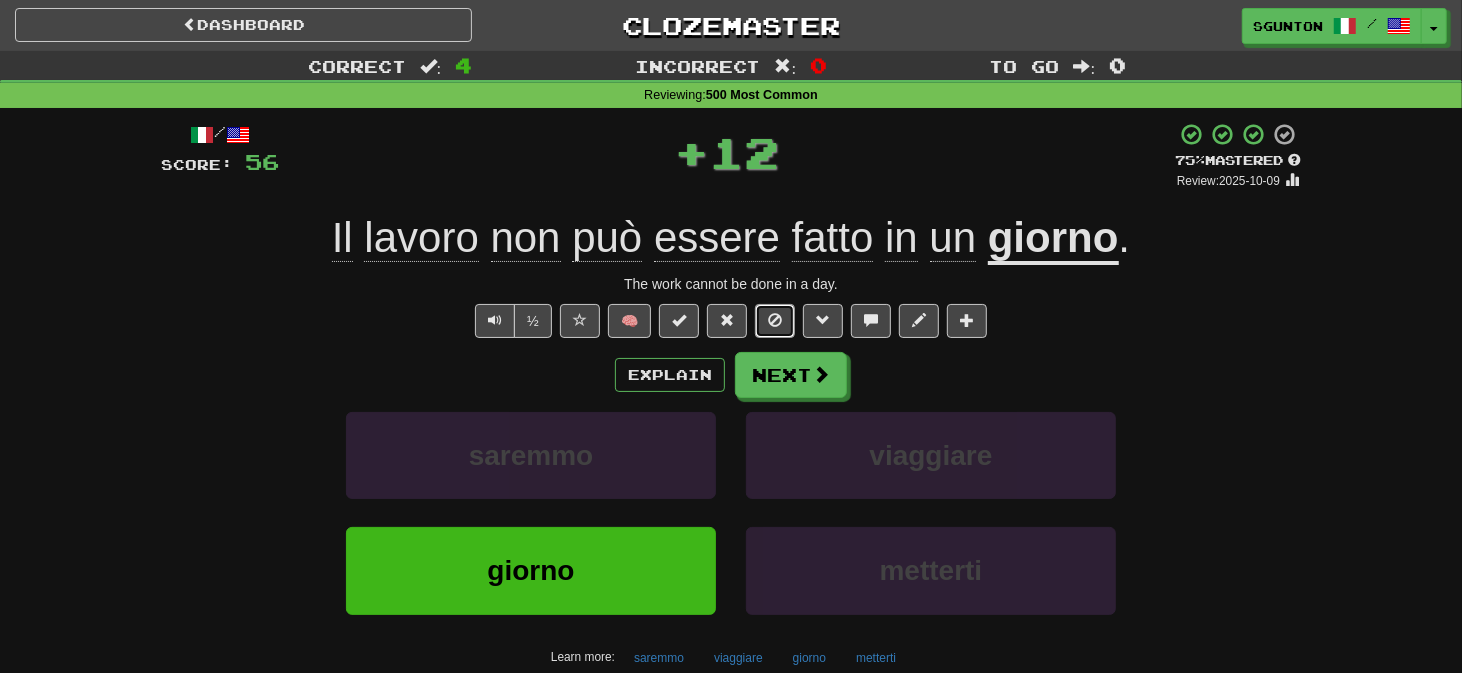 click at bounding box center (775, 321) 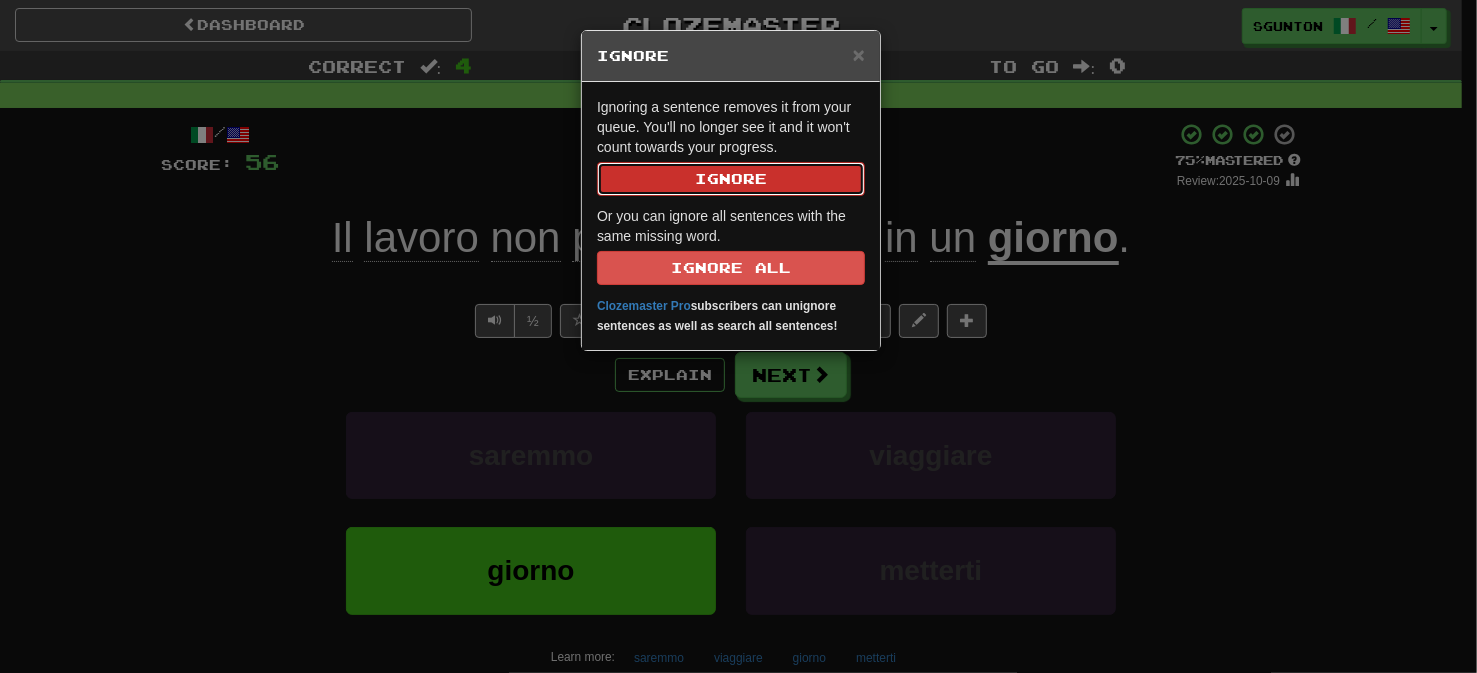 click on "Ignore" at bounding box center (731, 179) 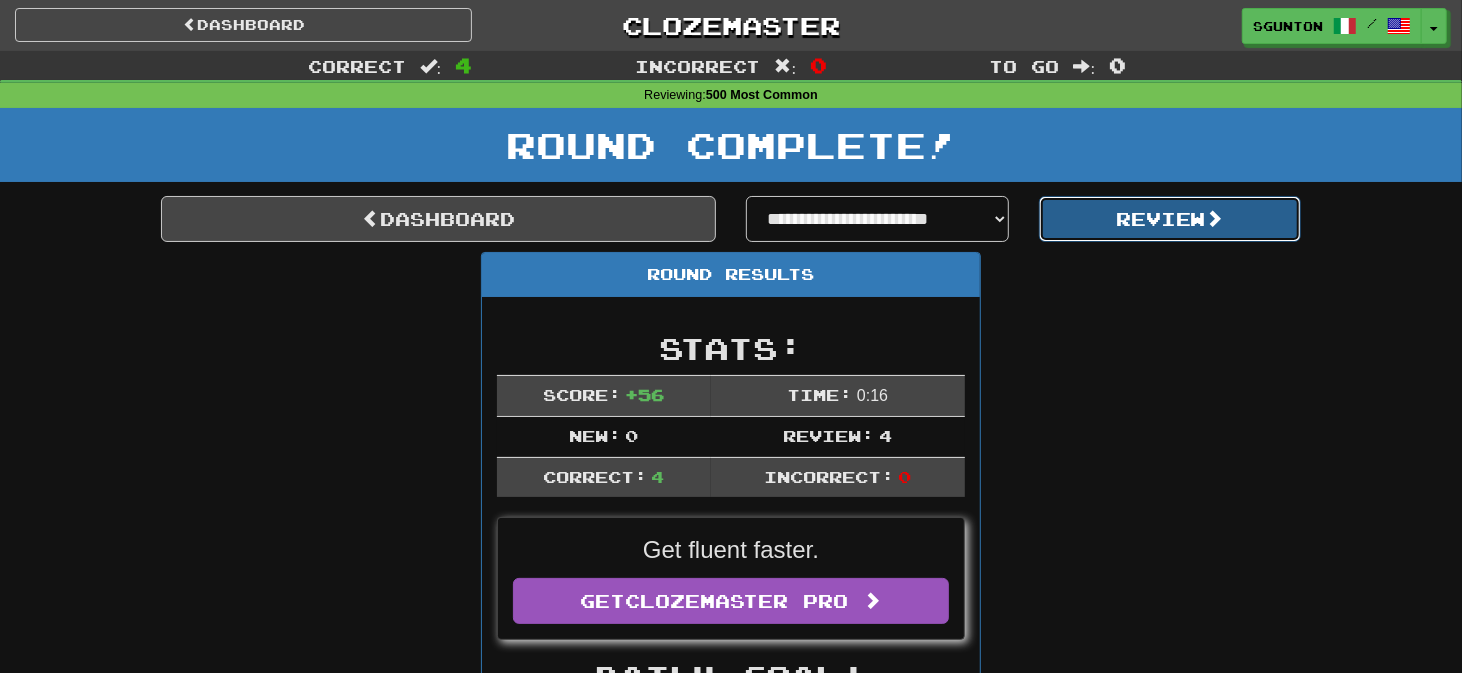 click on "Review" at bounding box center [1170, 219] 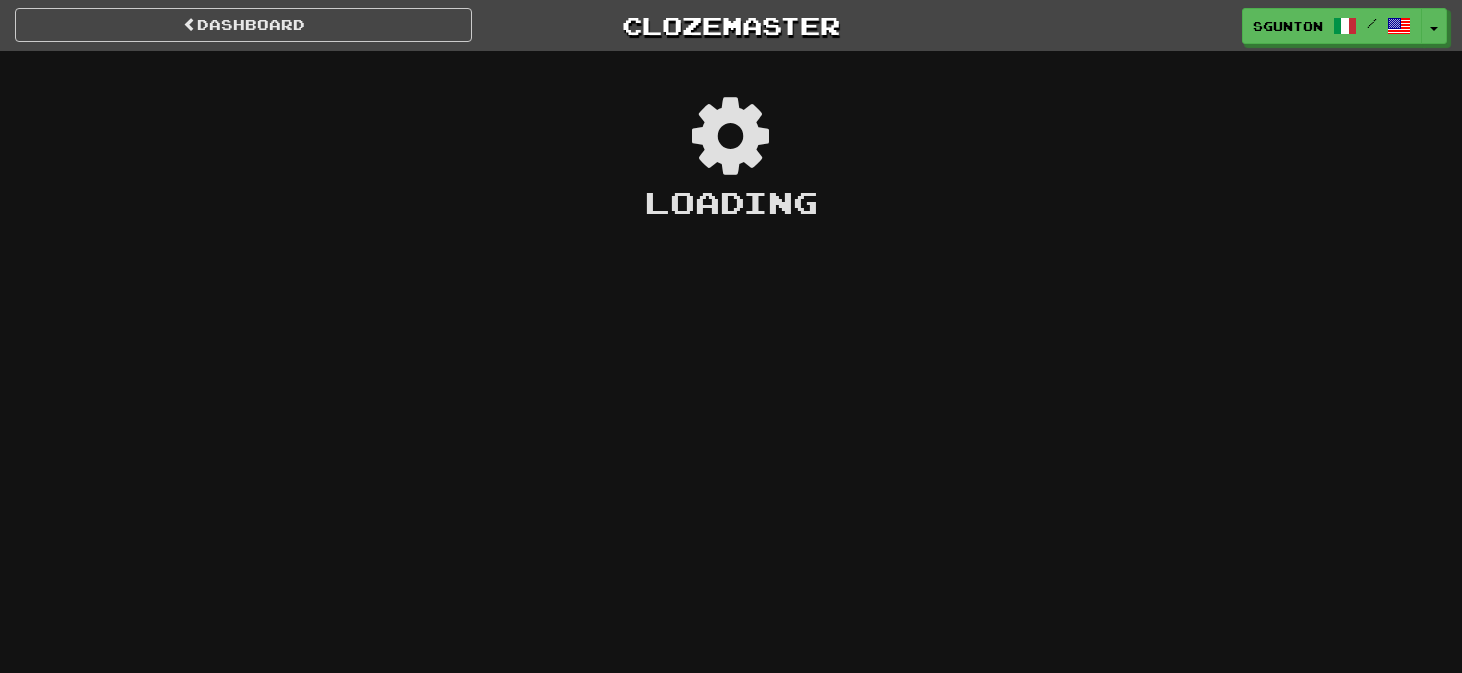 scroll, scrollTop: 0, scrollLeft: 0, axis: both 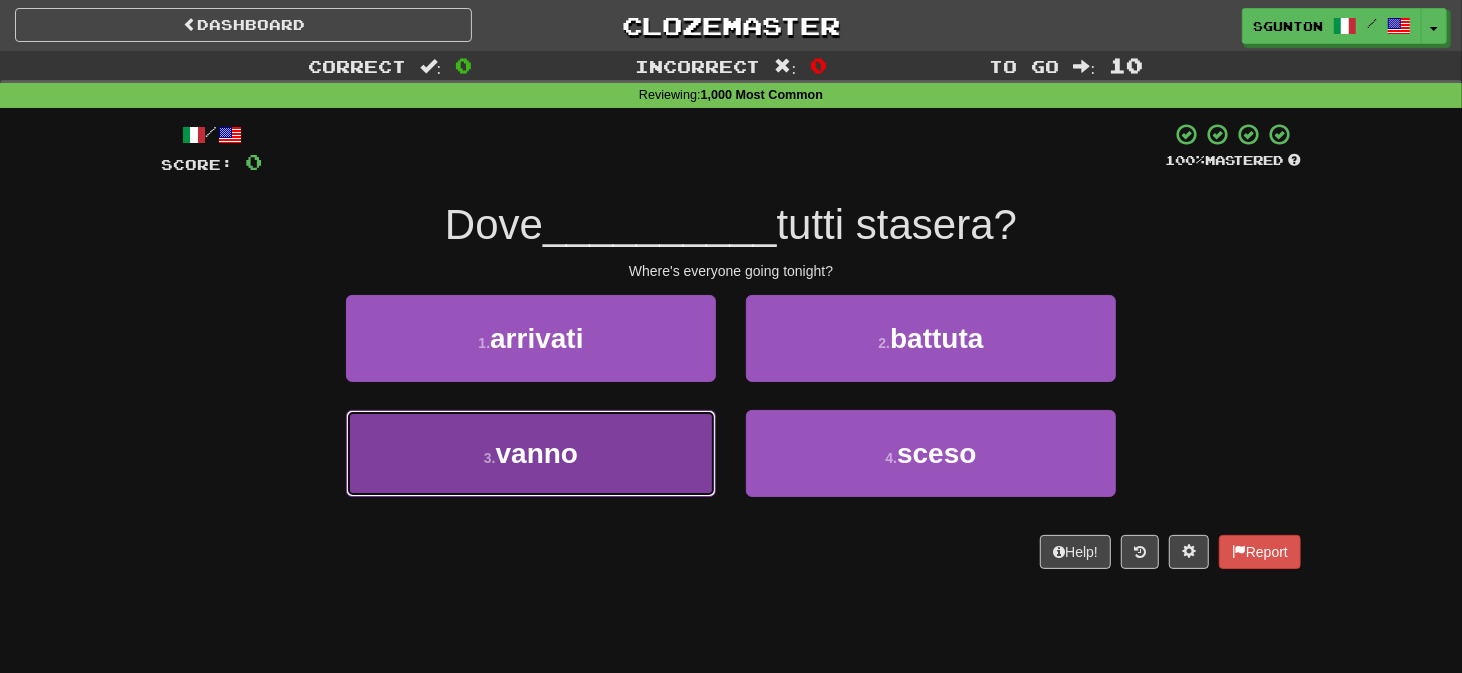 click on "3 .  vanno" at bounding box center [531, 453] 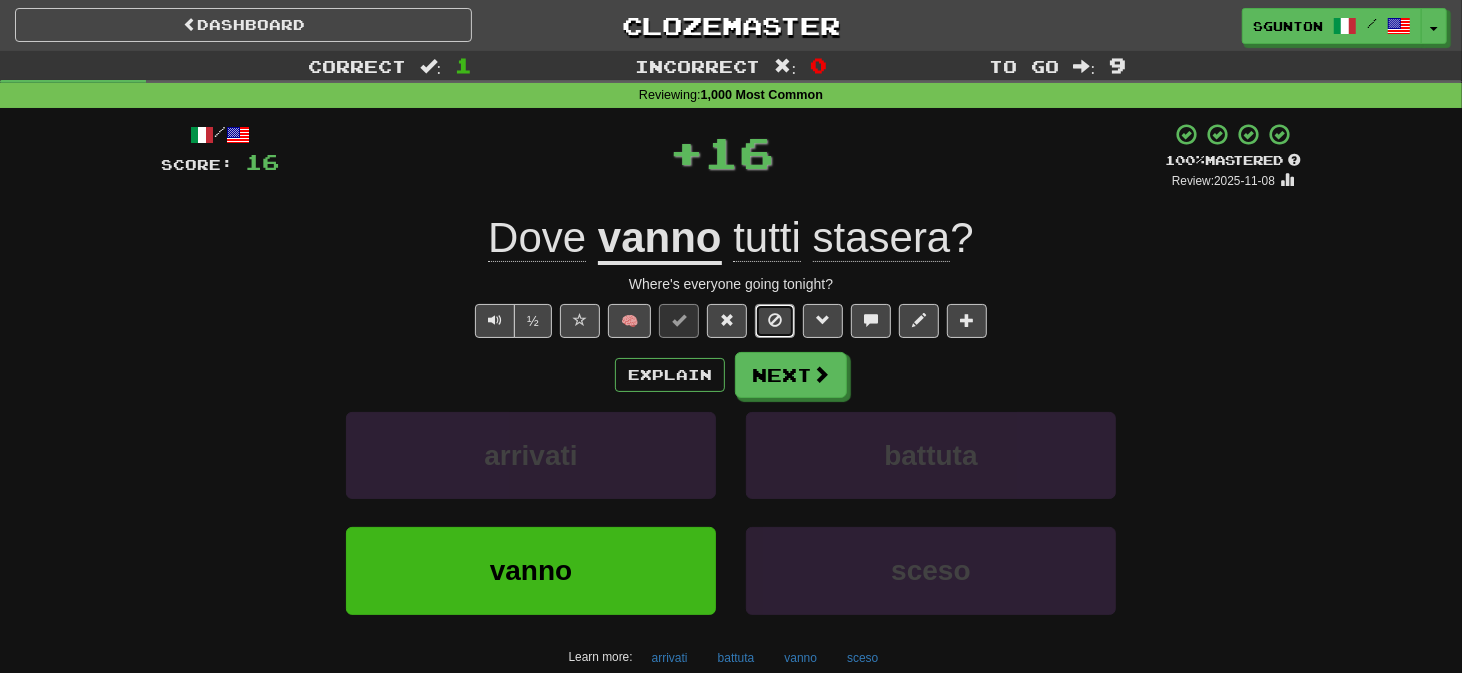 click at bounding box center (775, 320) 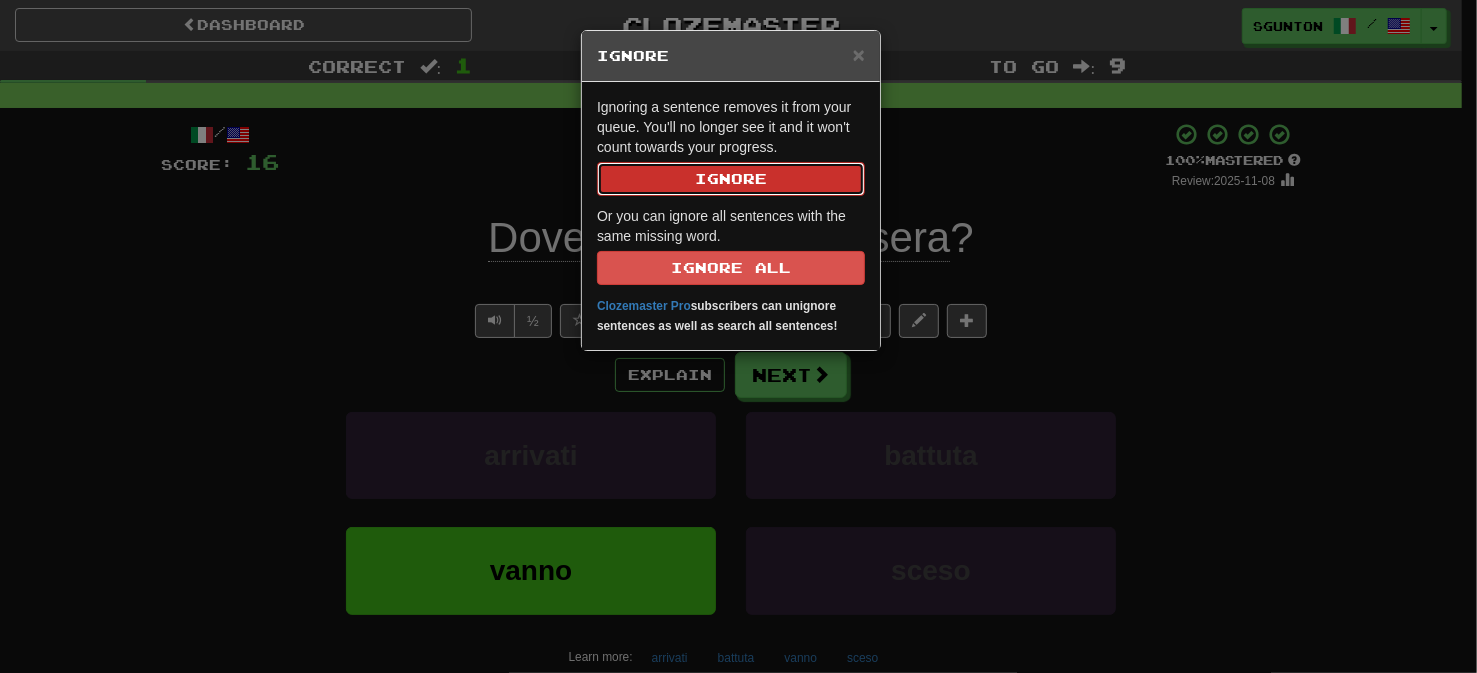 click on "Ignore" at bounding box center (731, 179) 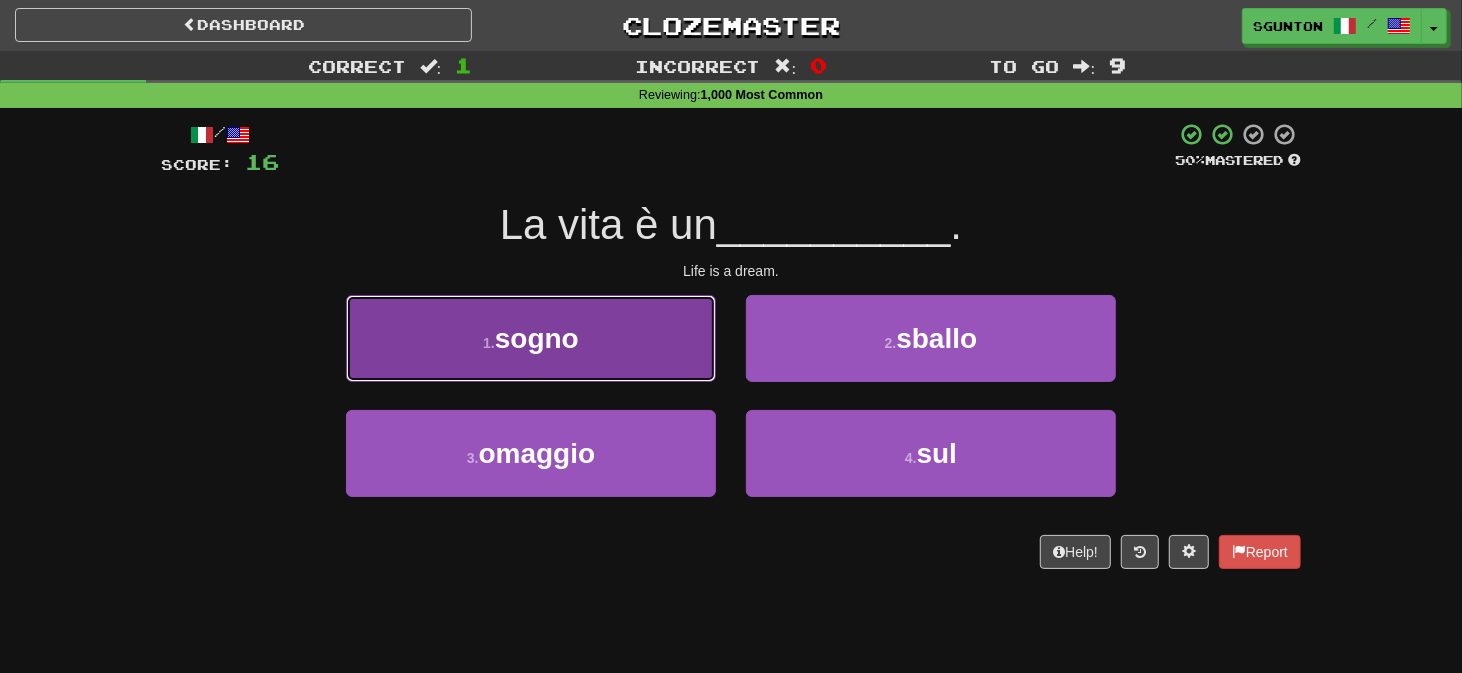 click on "1 .  sogno" at bounding box center [531, 338] 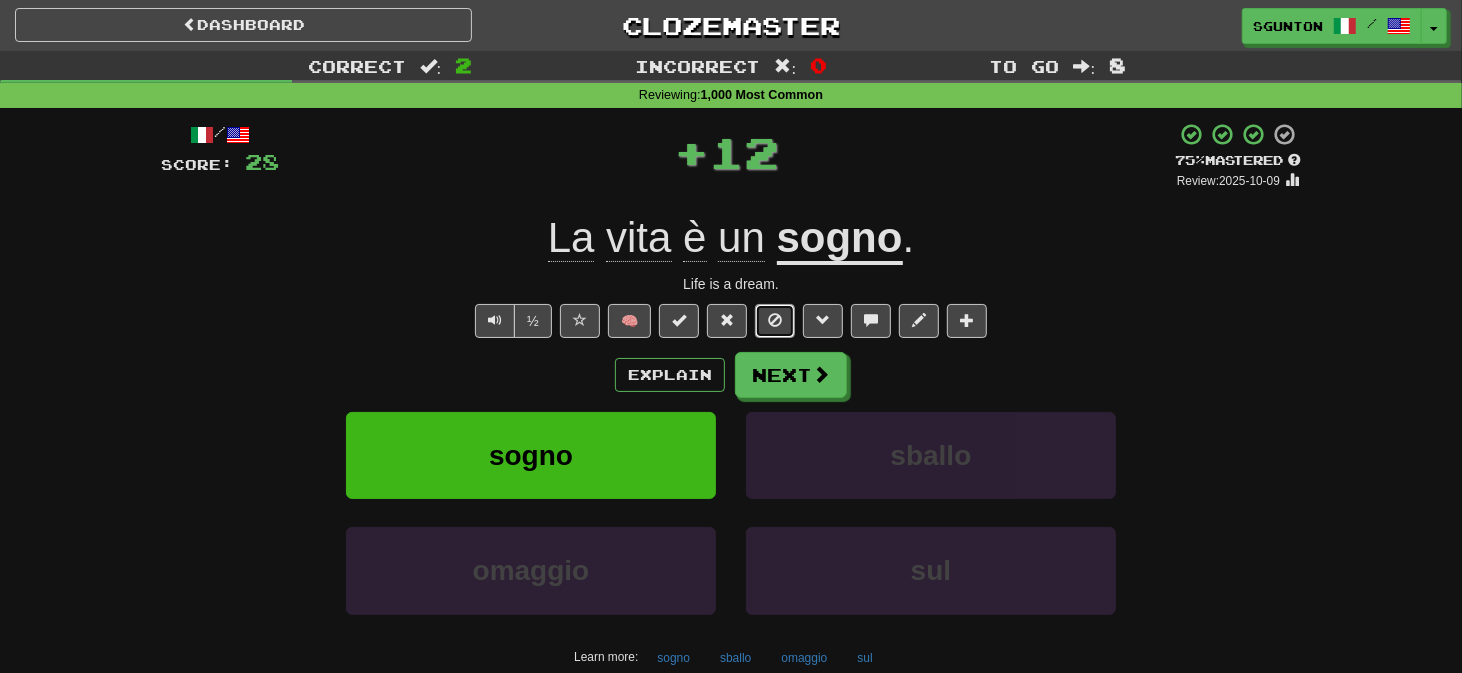 click at bounding box center (775, 321) 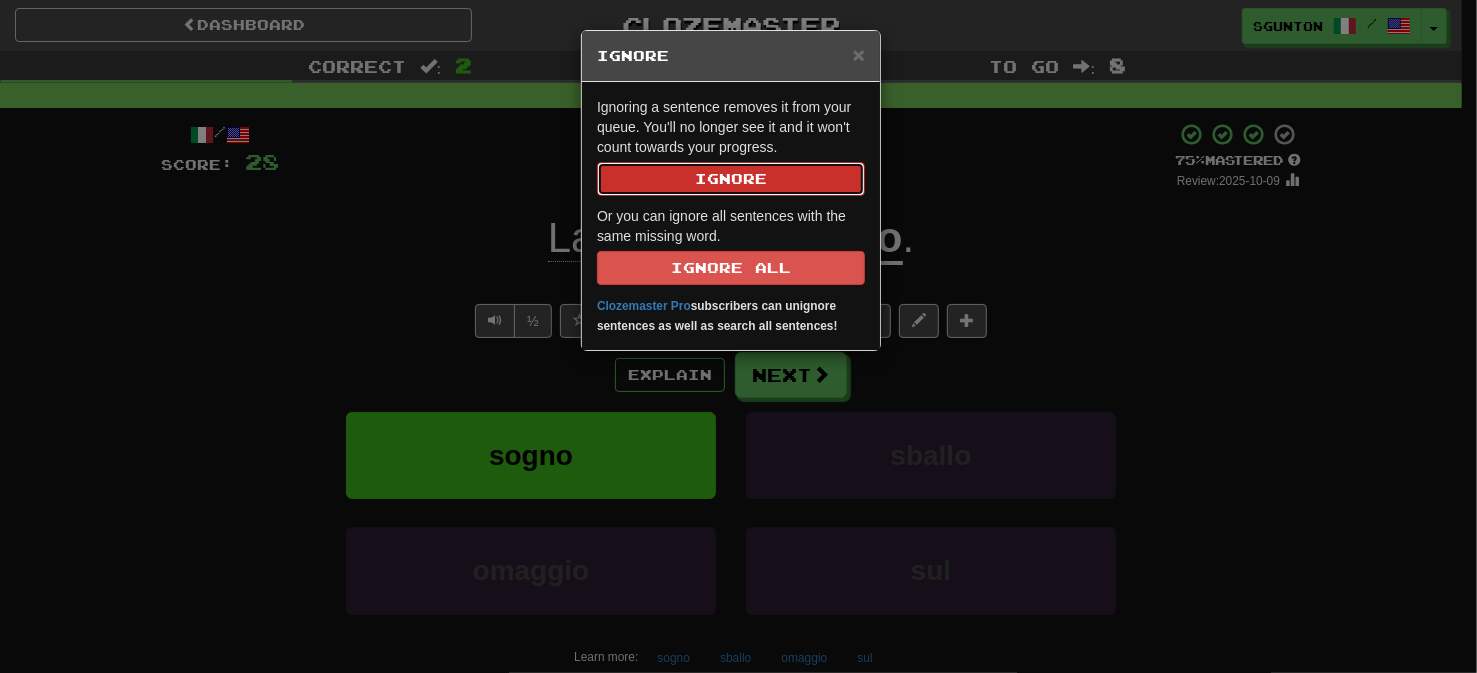 click on "Ignore" at bounding box center (731, 179) 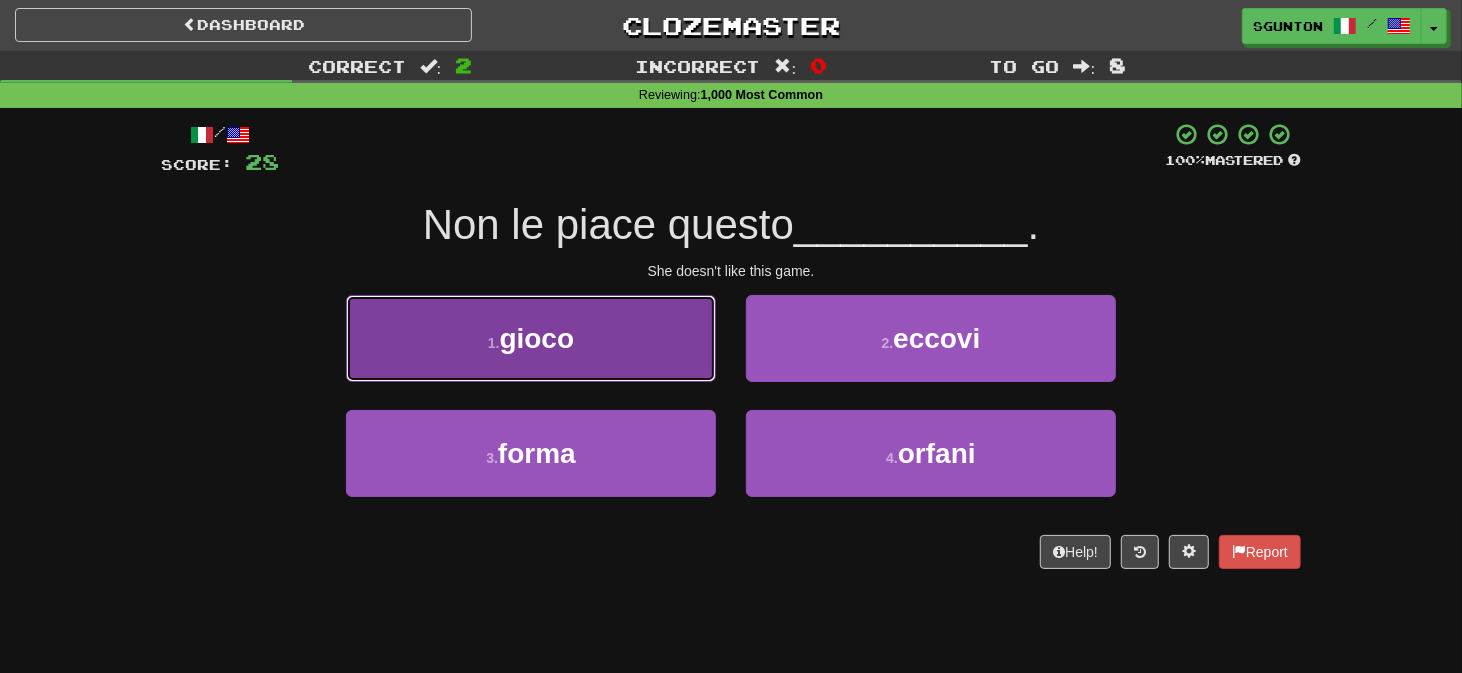 click on "1 .  gioco" at bounding box center [531, 338] 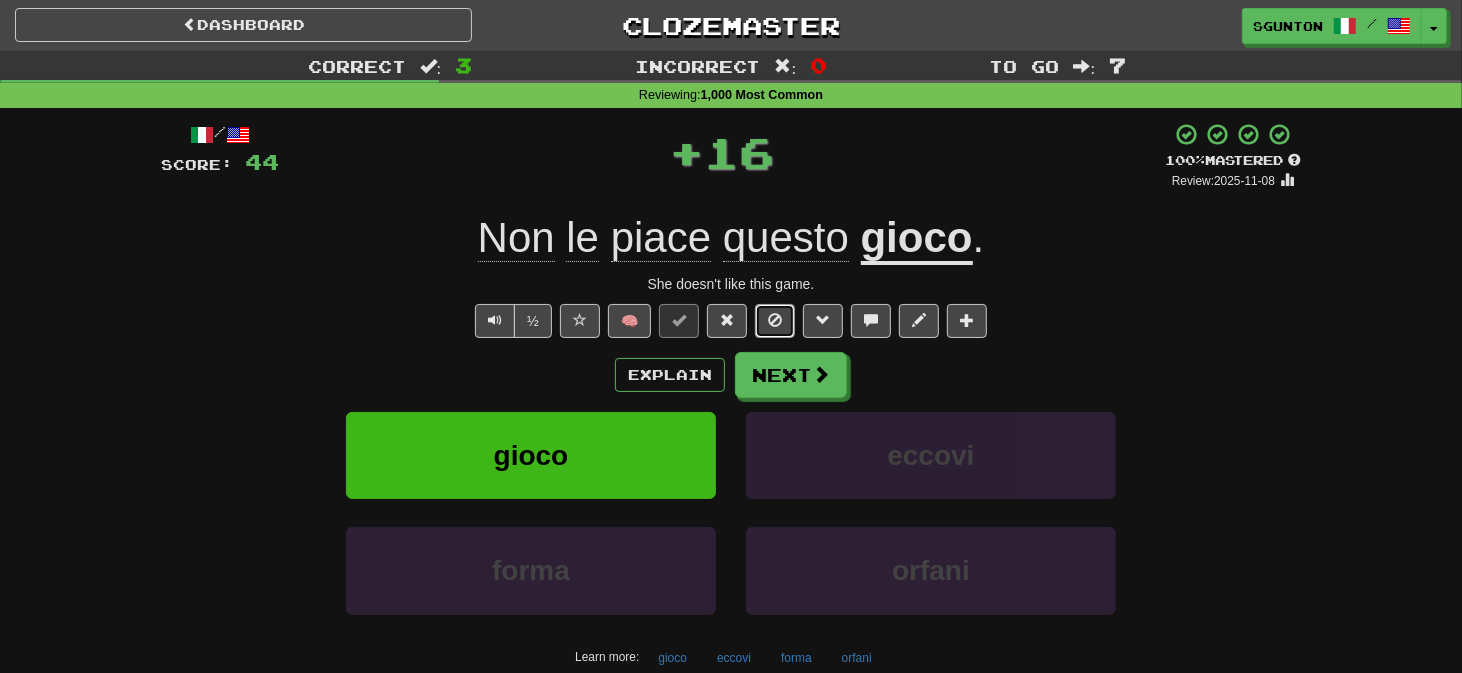 click at bounding box center [775, 321] 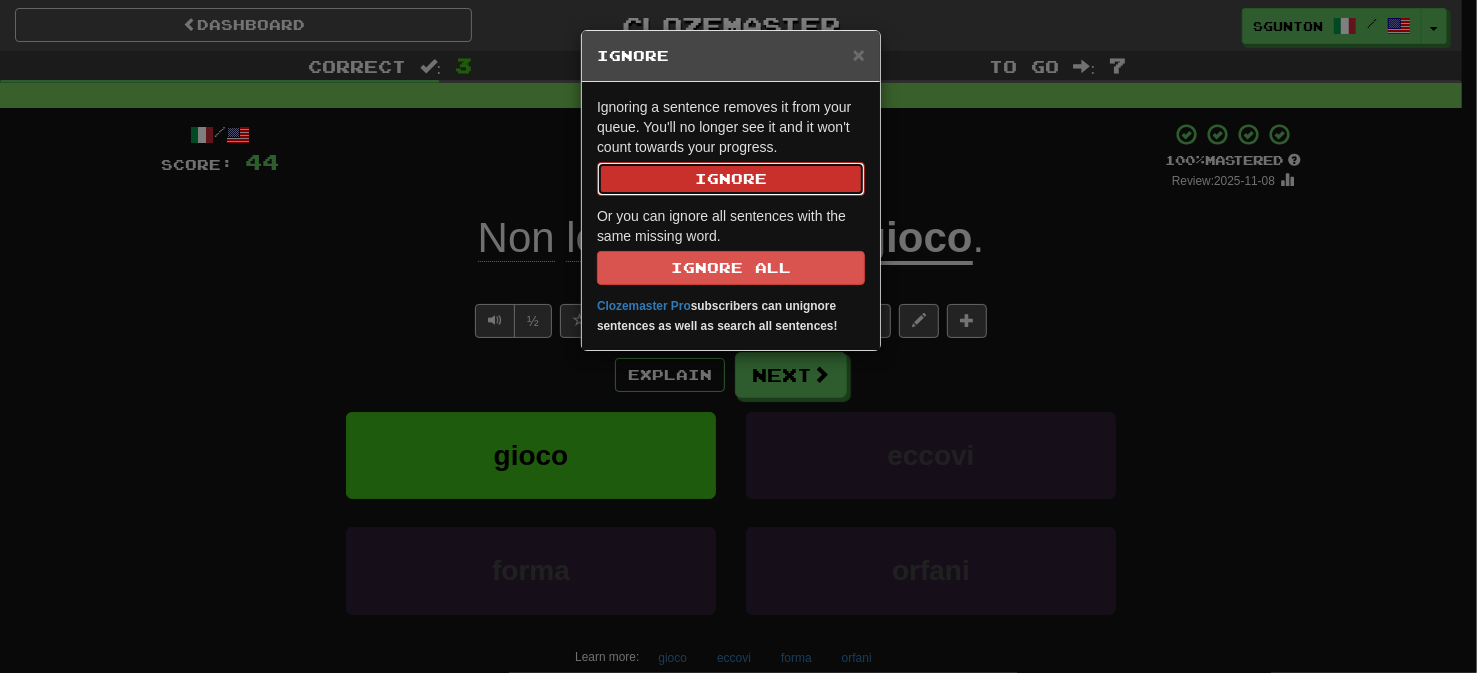 click on "Ignore" at bounding box center (731, 179) 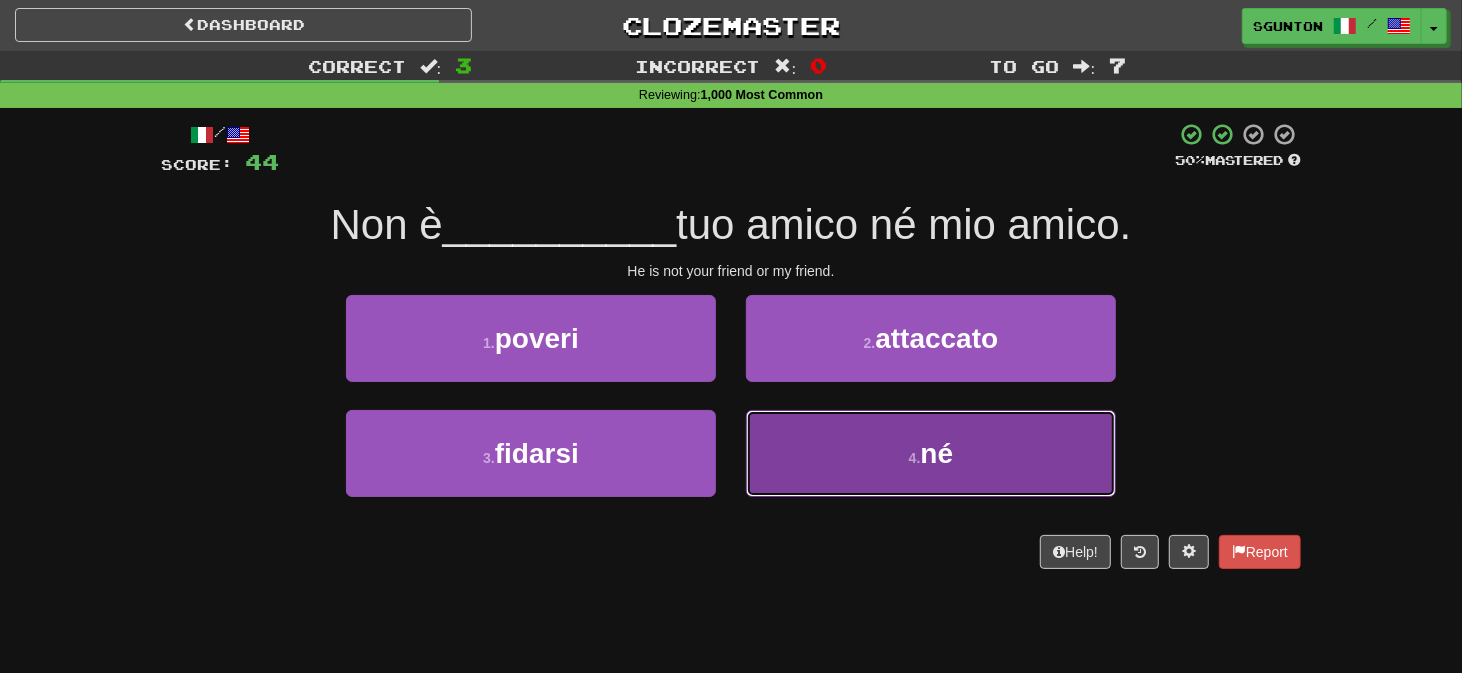click on "4 .  né" at bounding box center [931, 453] 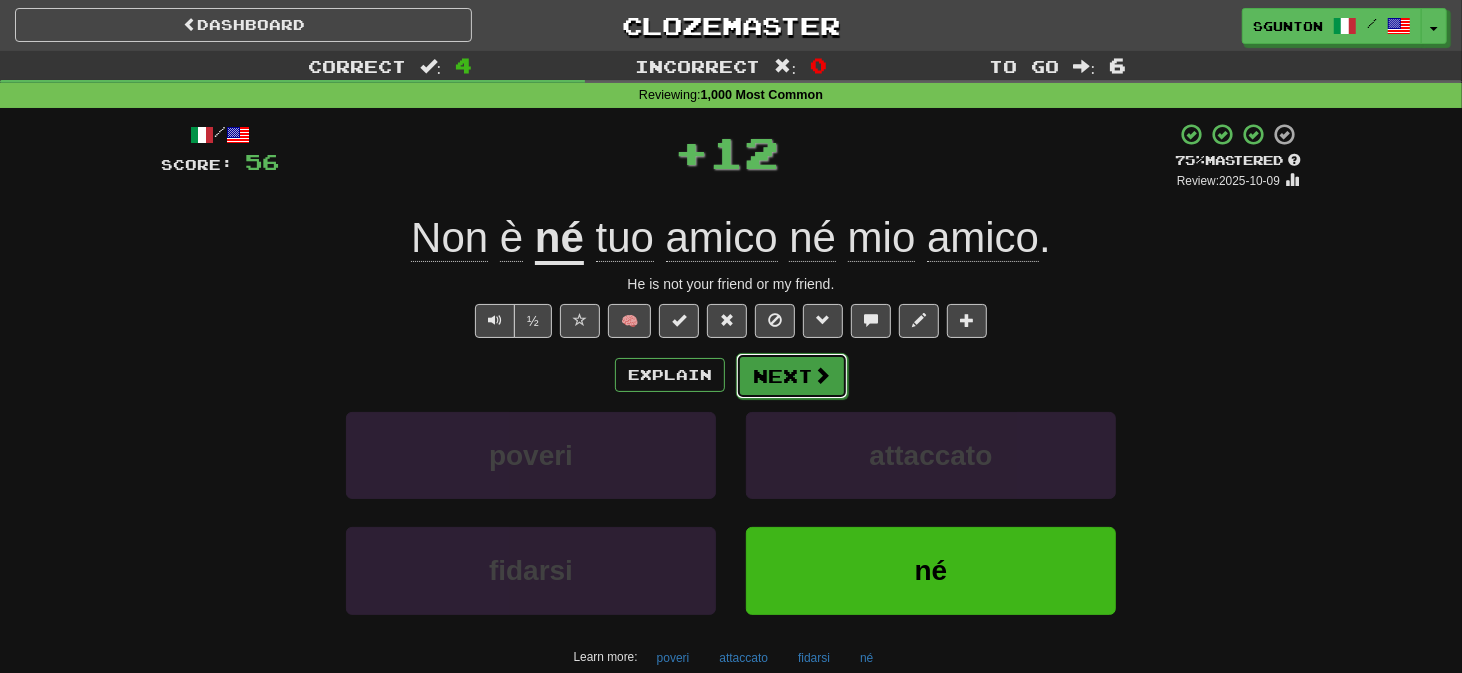 click on "Next" at bounding box center (792, 376) 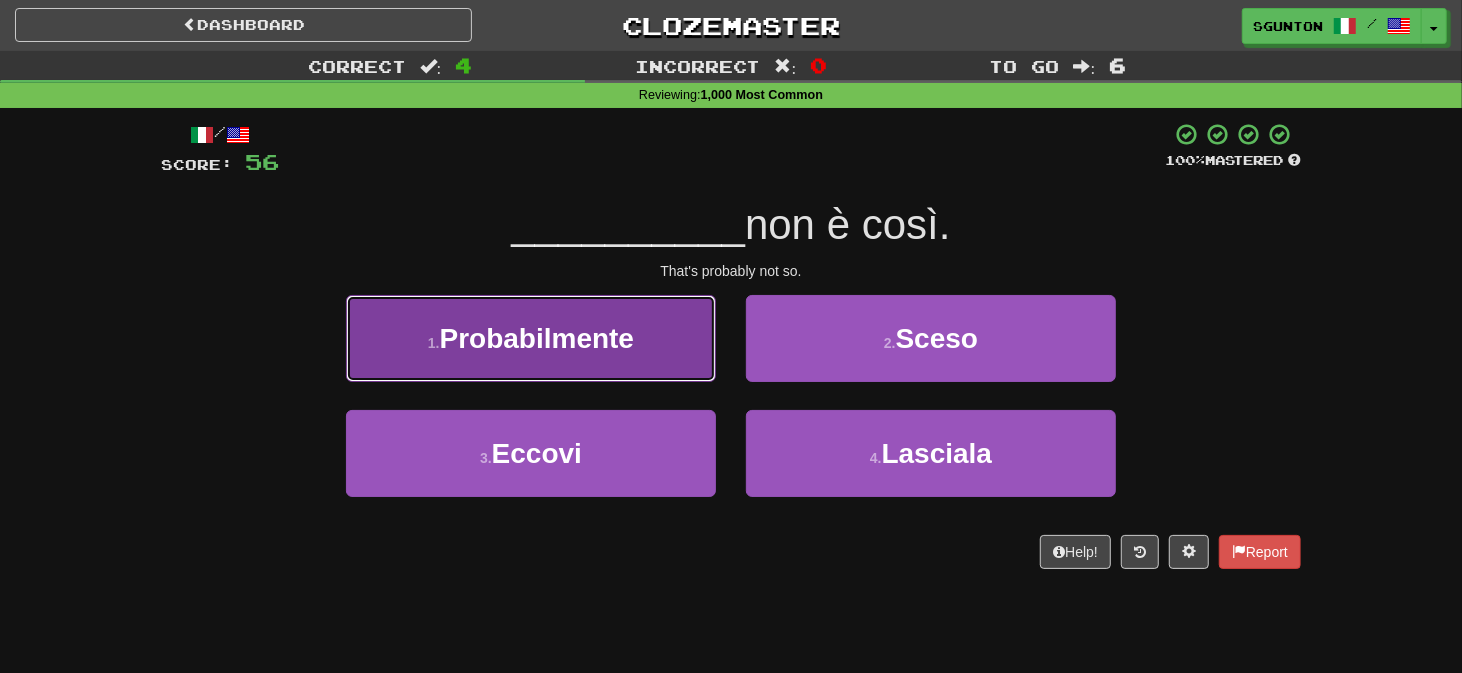 click on "1 .  Probabilmente" at bounding box center (531, 338) 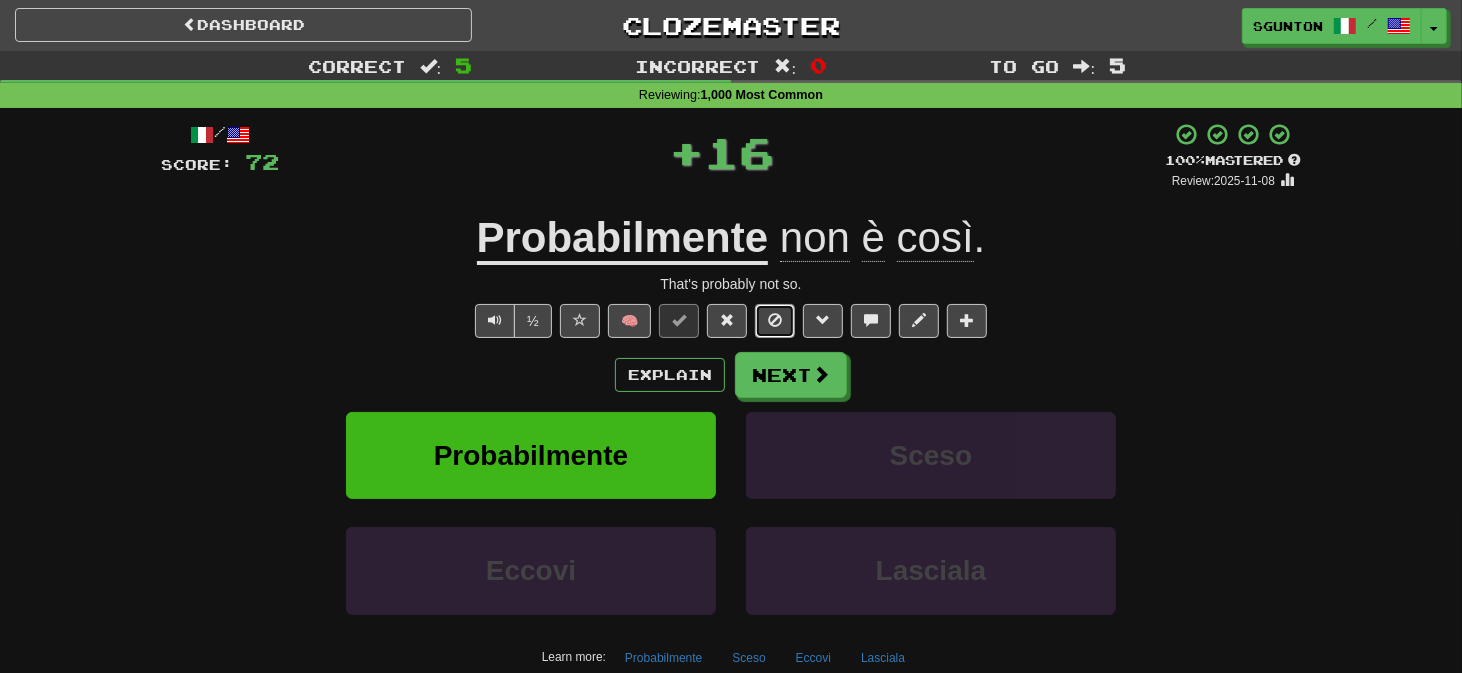 click at bounding box center [775, 321] 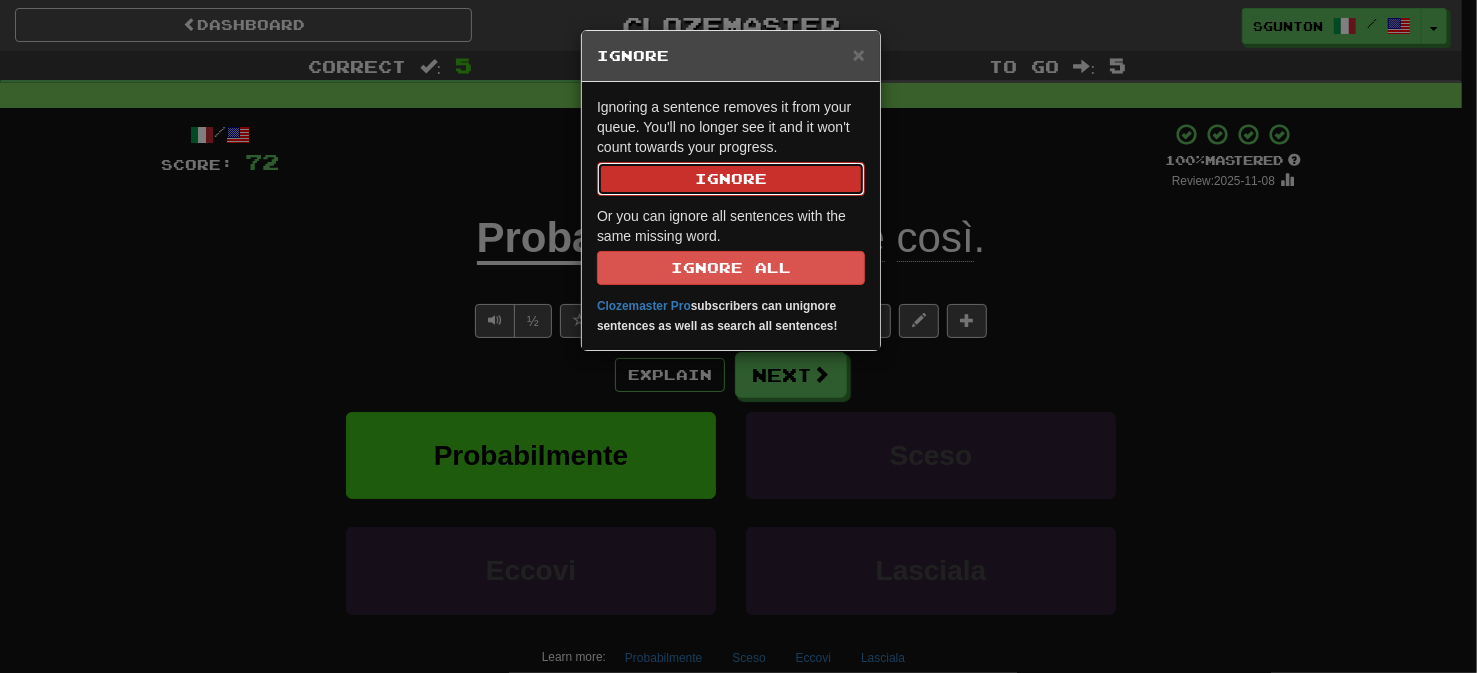 click on "Ignore" at bounding box center [731, 179] 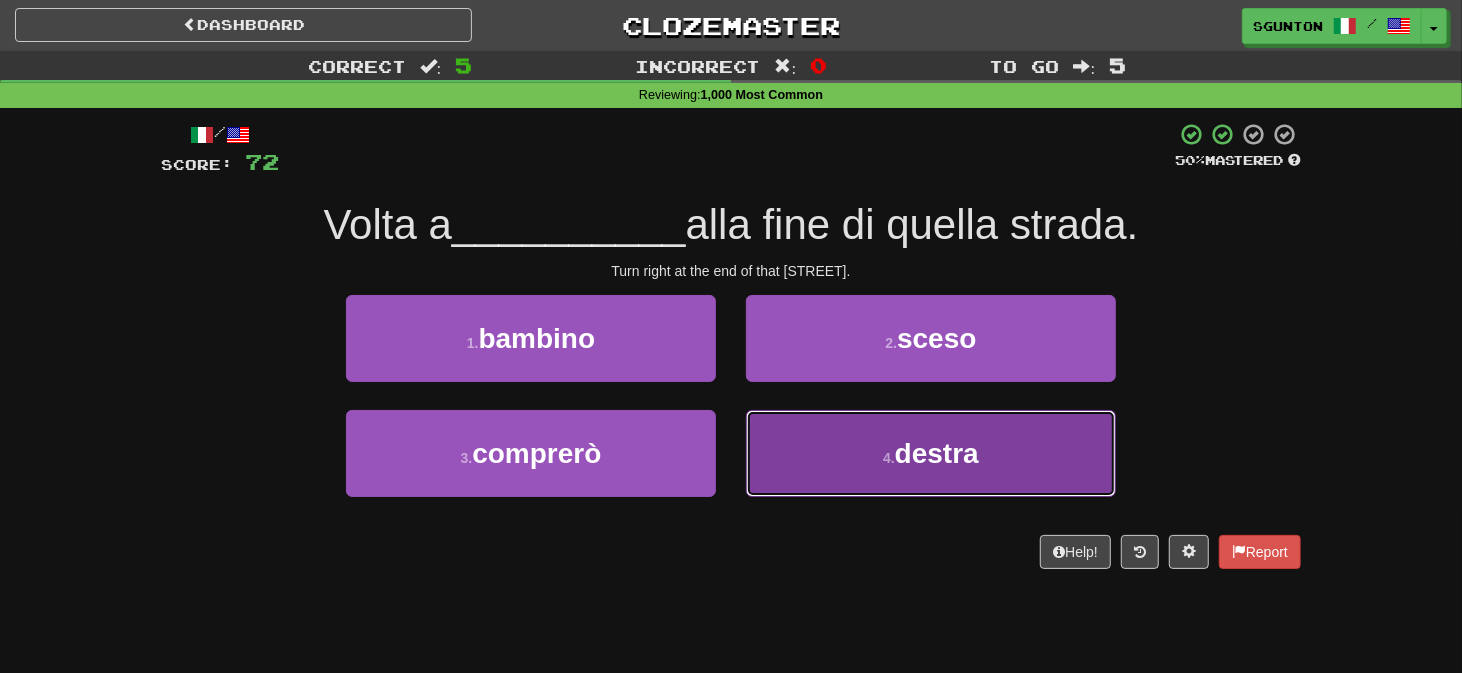 click on "4 .  destra" at bounding box center [931, 453] 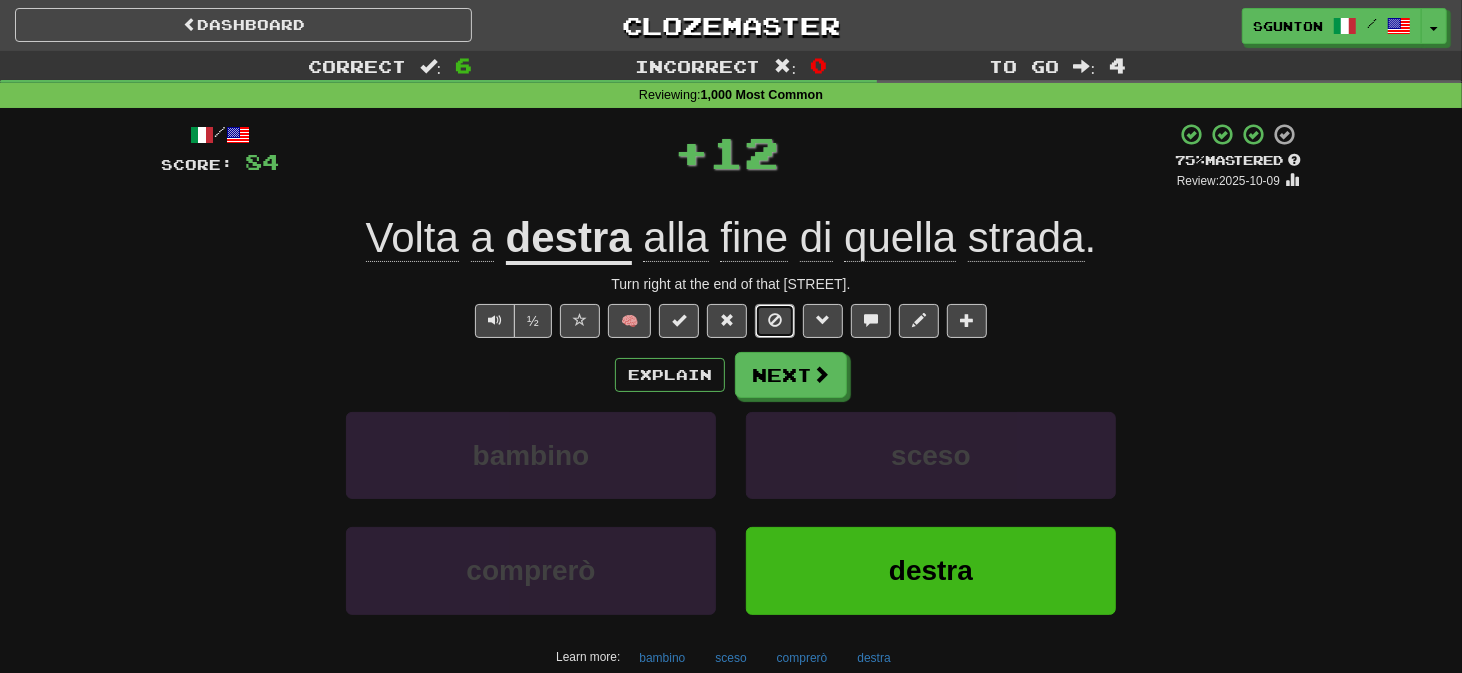 click at bounding box center (775, 321) 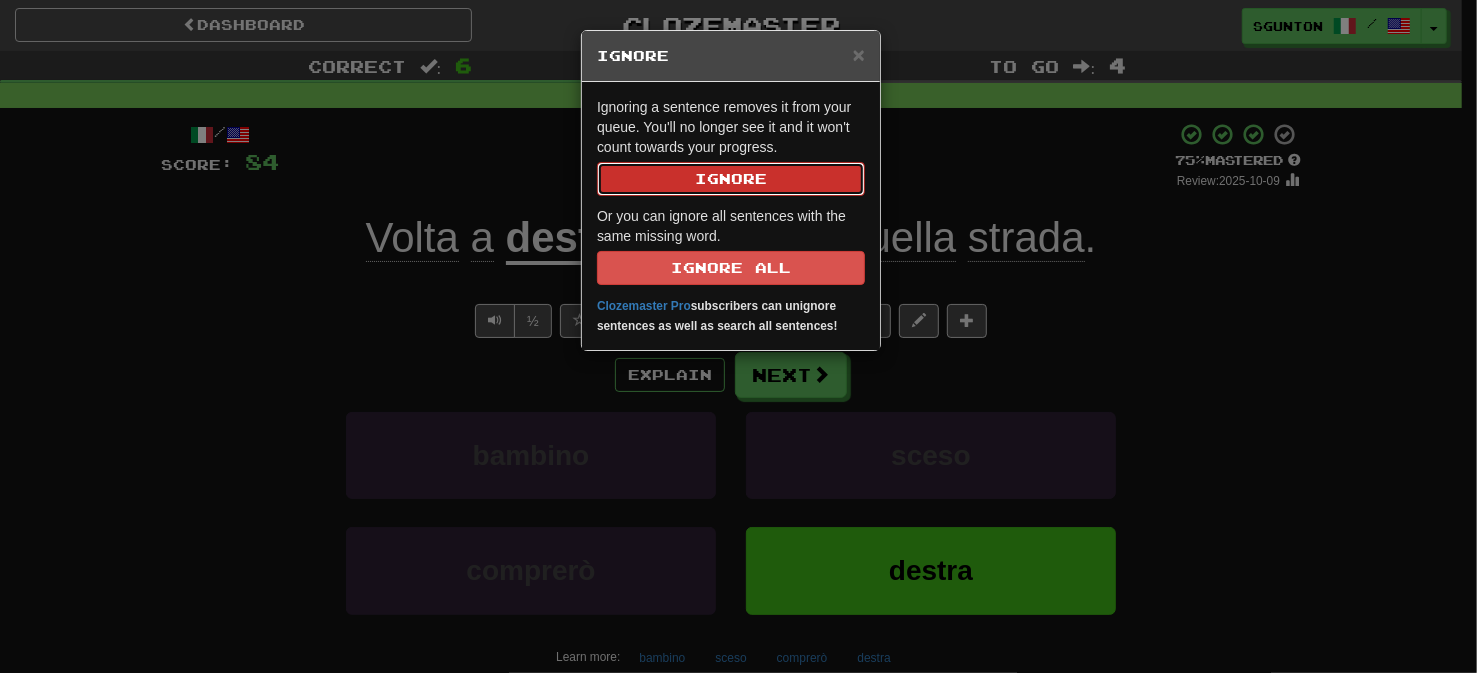 click on "Ignore" at bounding box center [731, 179] 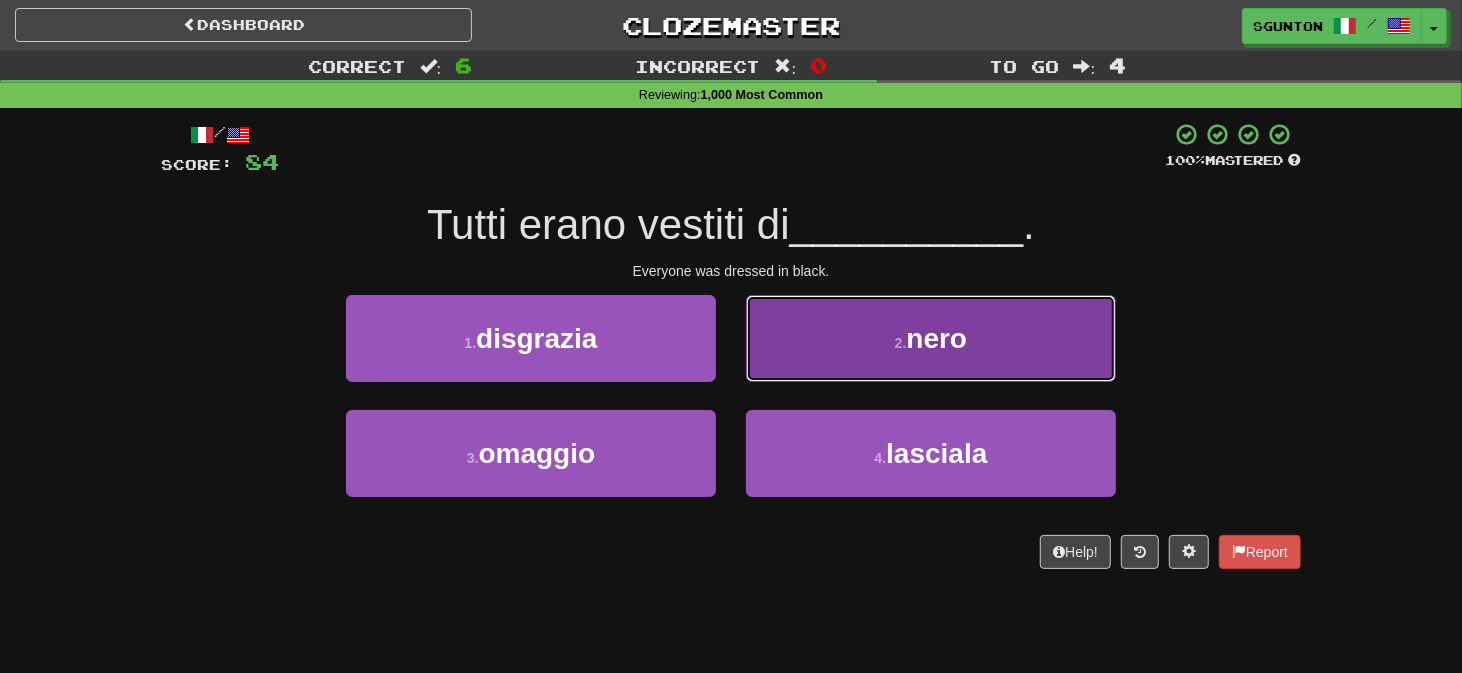 click on "2 .  nero" at bounding box center (931, 338) 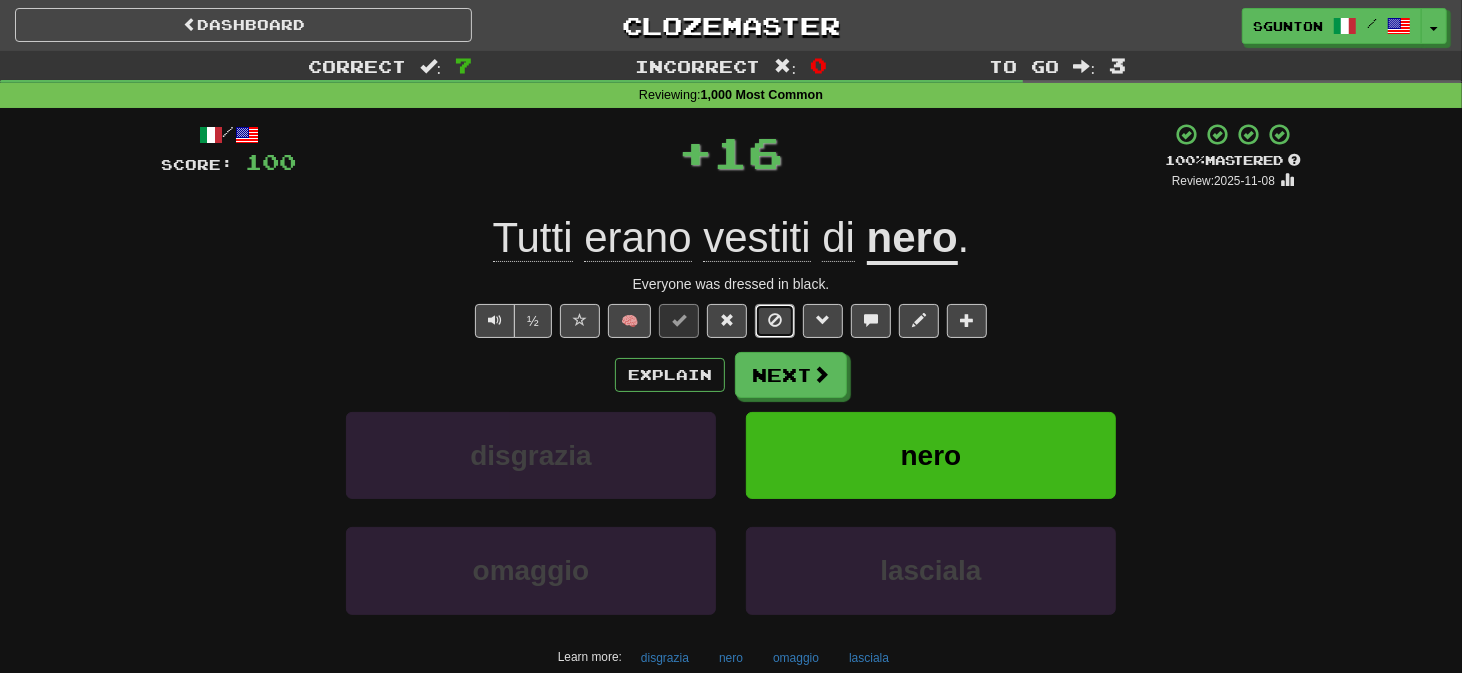 click at bounding box center (775, 320) 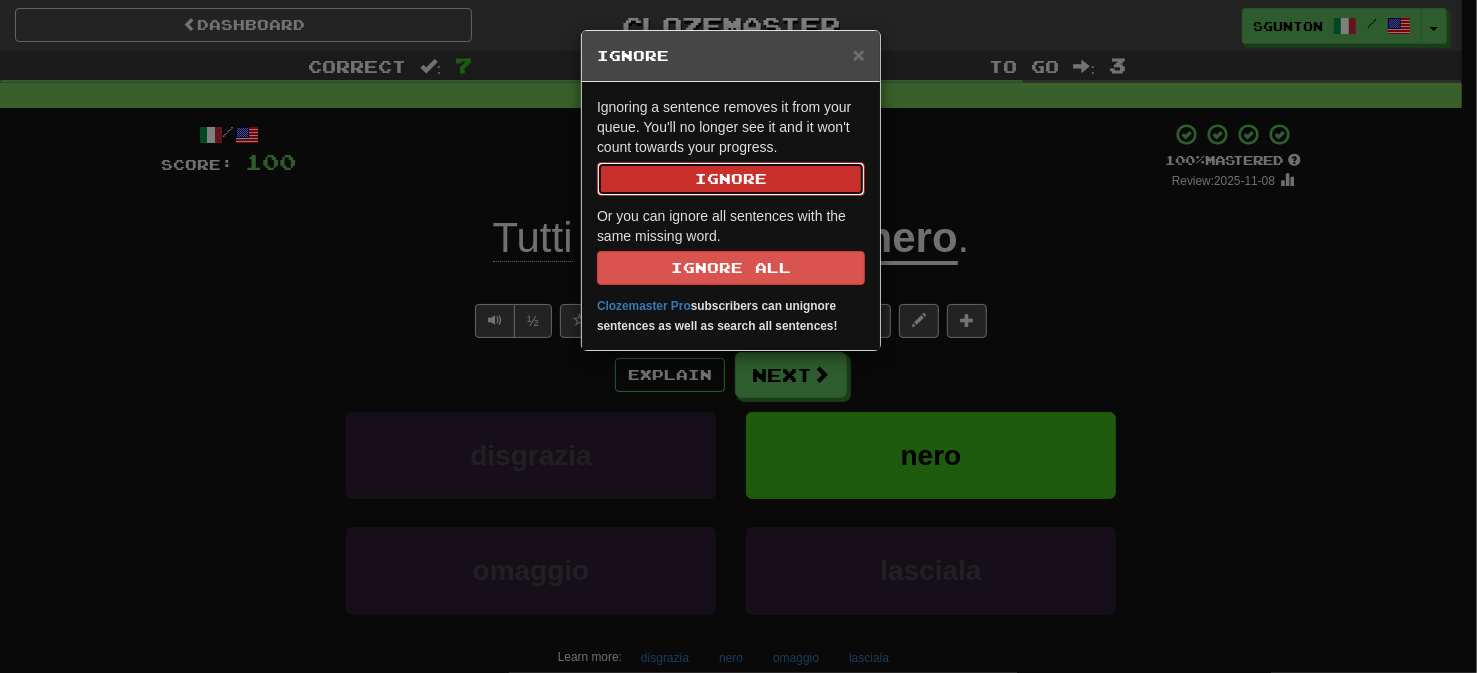 click on "Ignore" at bounding box center (731, 179) 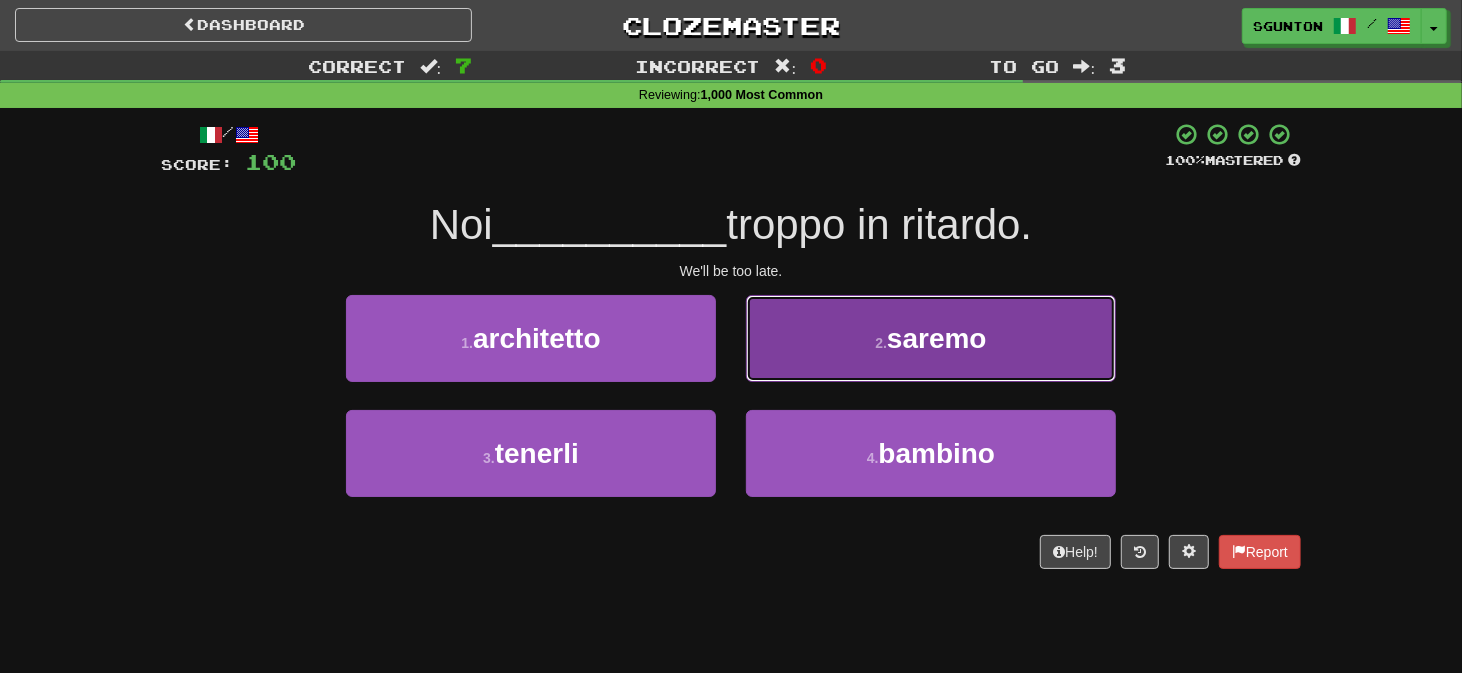 click on "2 .  saremo" at bounding box center (931, 338) 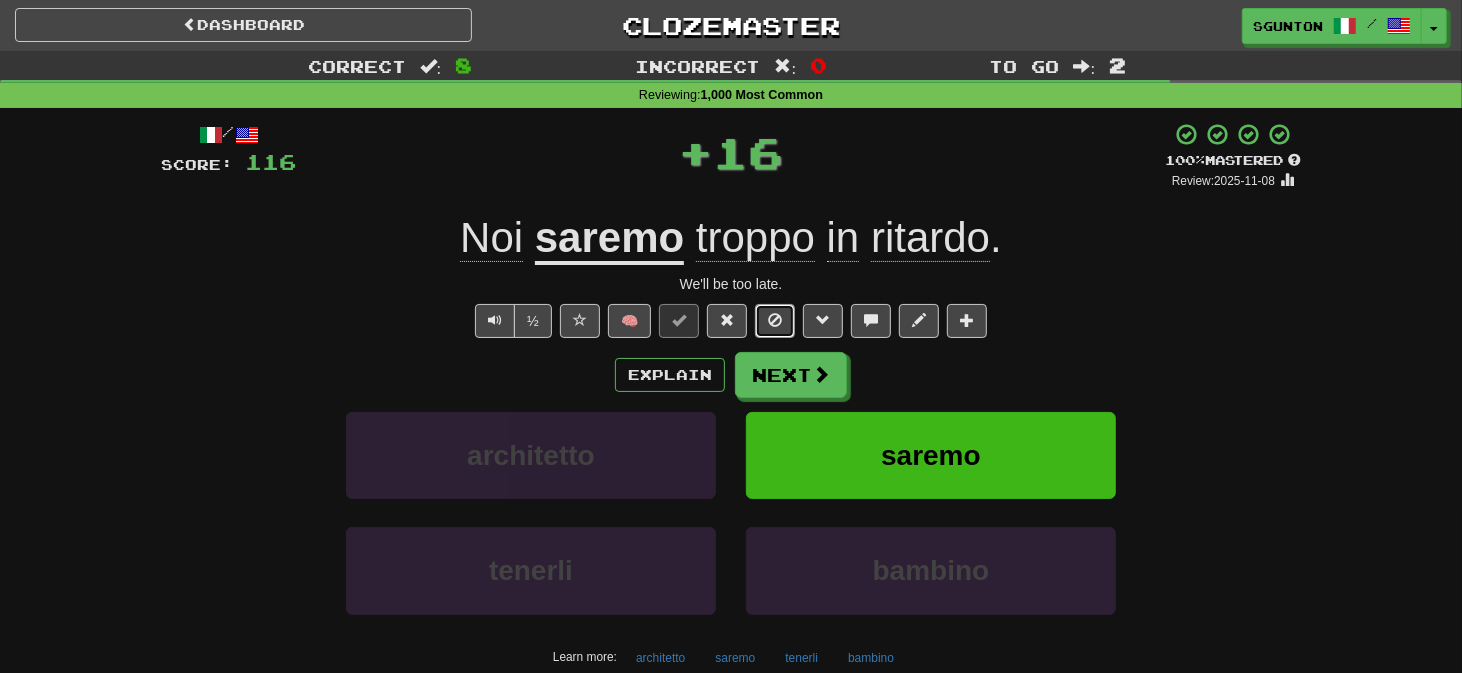click at bounding box center [775, 321] 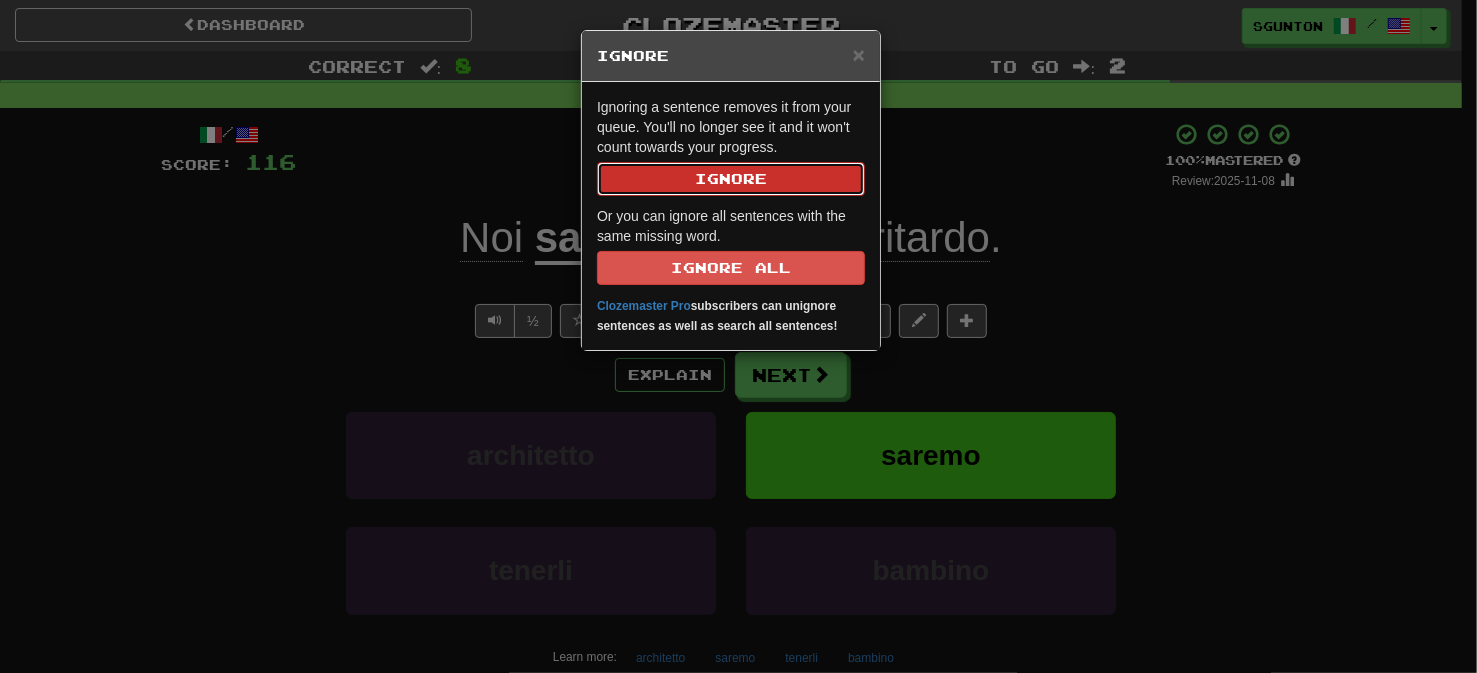 click on "Ignore" at bounding box center (731, 179) 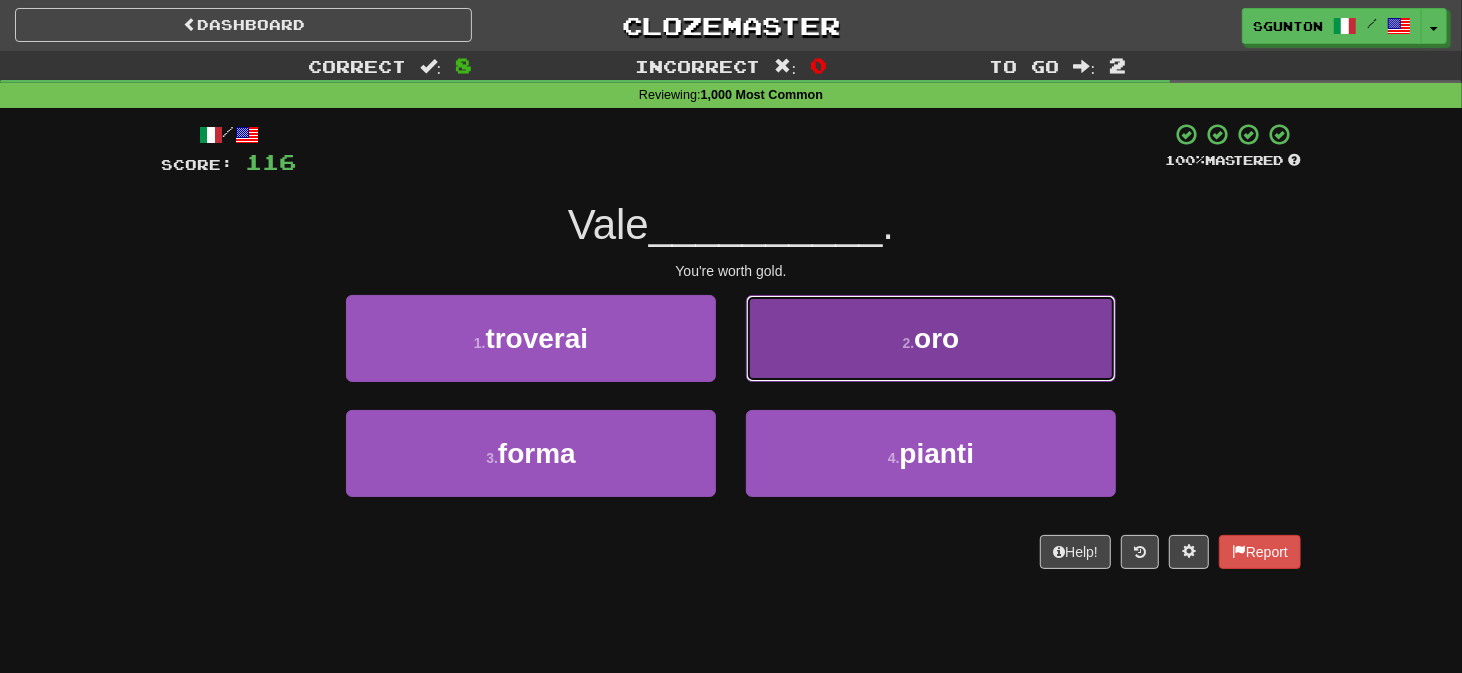 click on "2 .  oro" at bounding box center (931, 338) 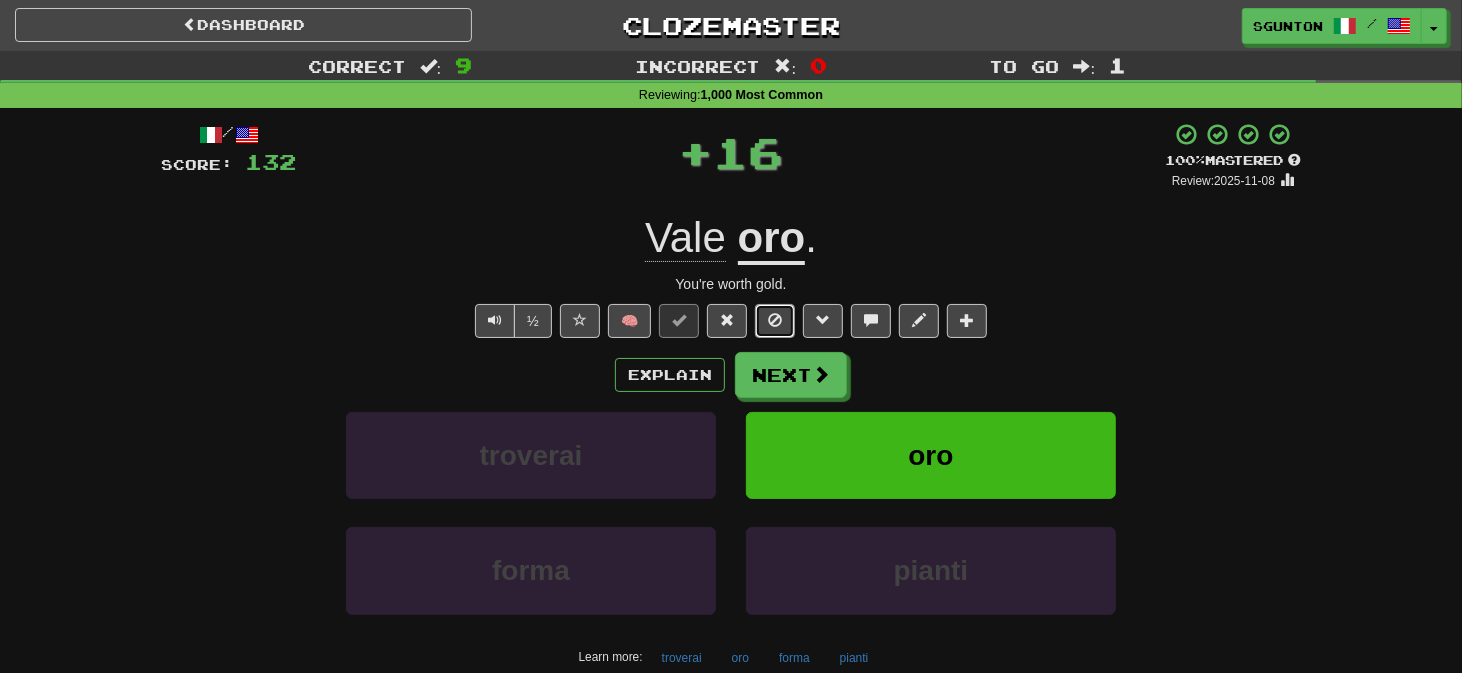 click at bounding box center (775, 320) 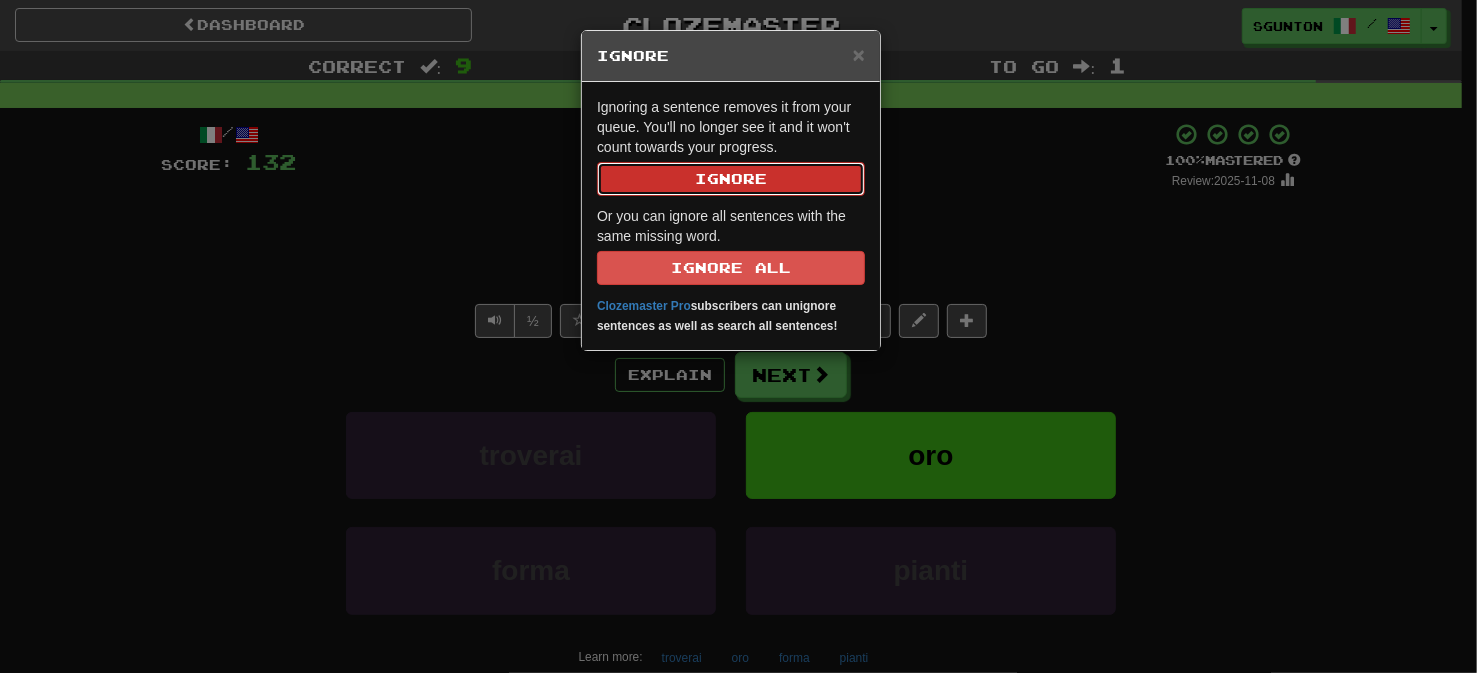 click on "Ignore" at bounding box center [731, 179] 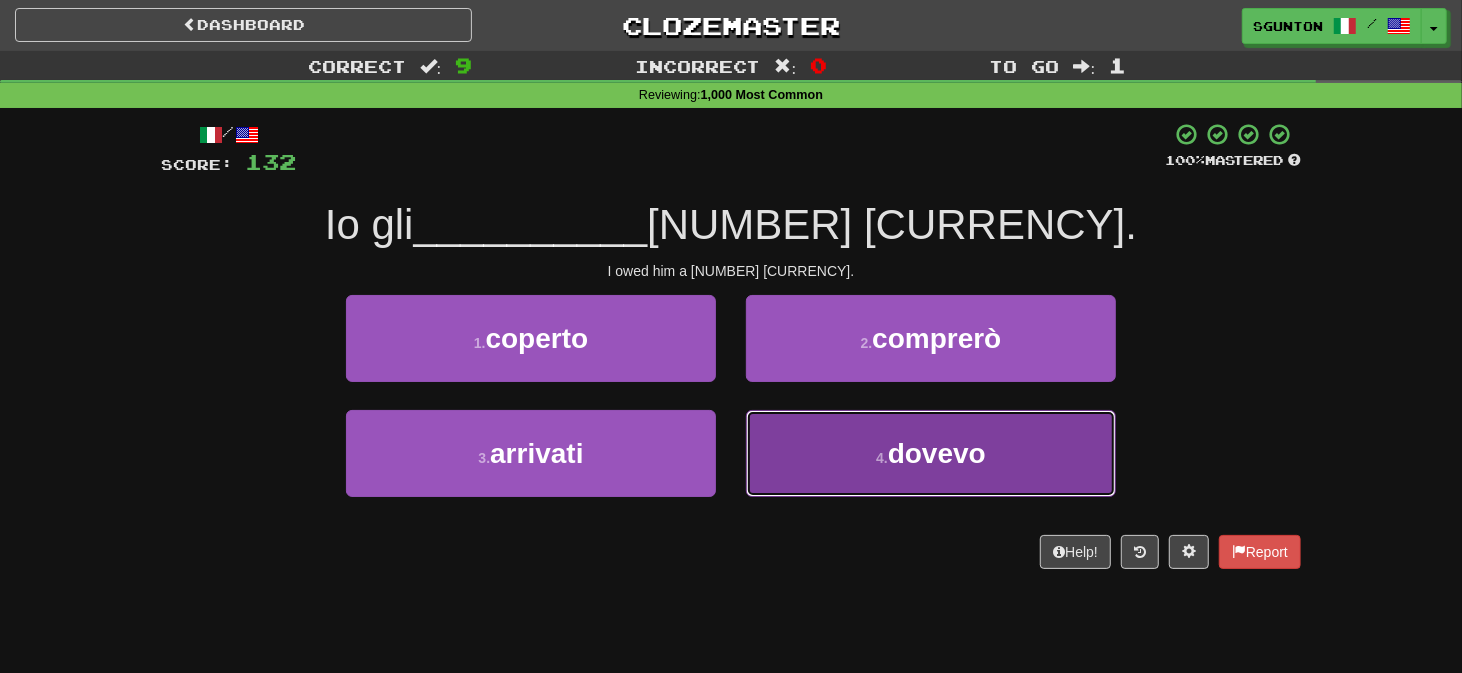 click on "4 .  dovevo" at bounding box center [931, 453] 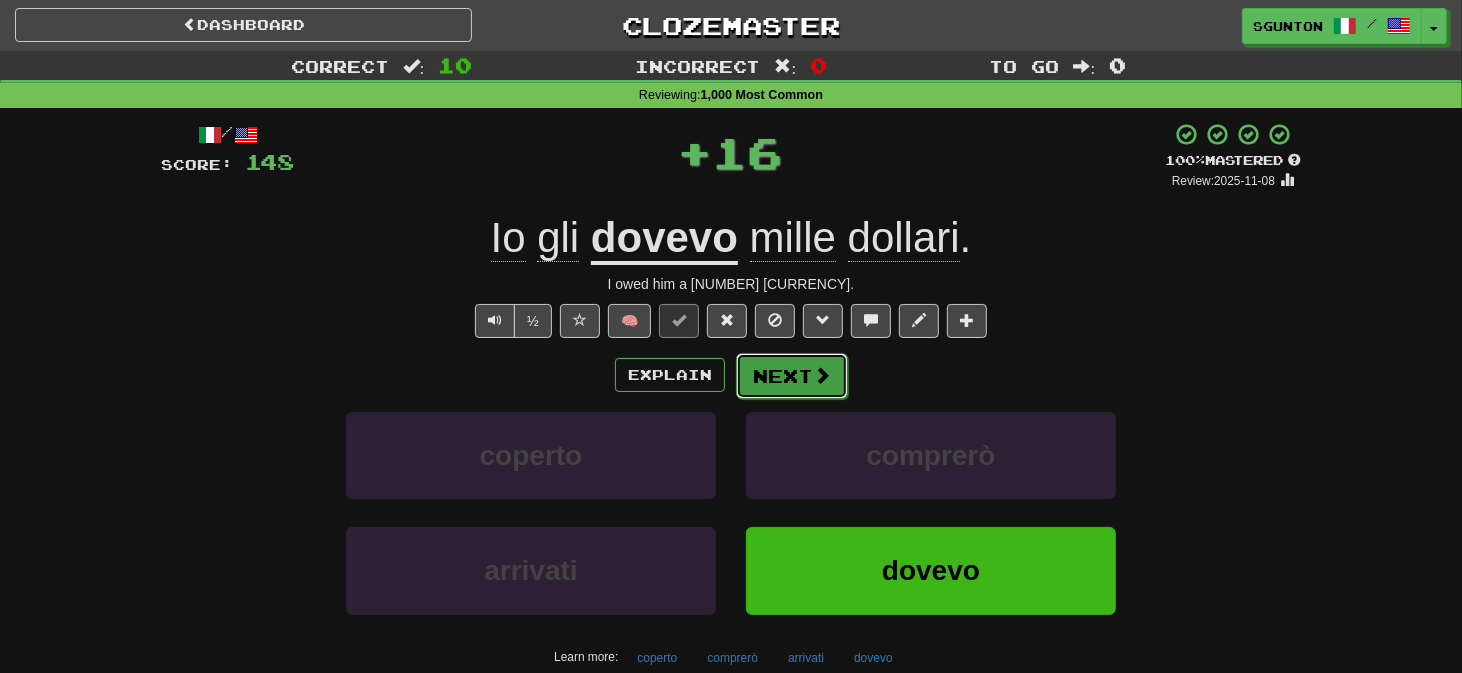 click on "Next" at bounding box center [792, 376] 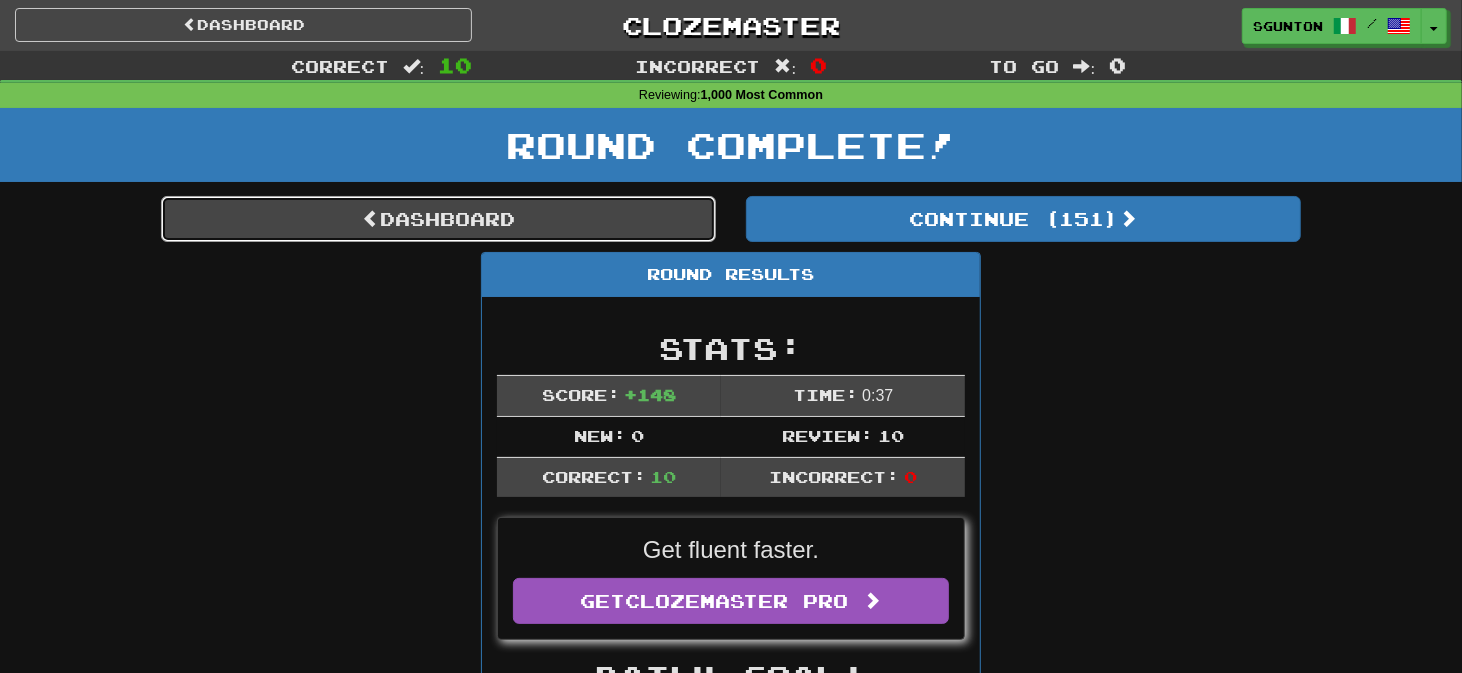 click on "Dashboard" at bounding box center (438, 219) 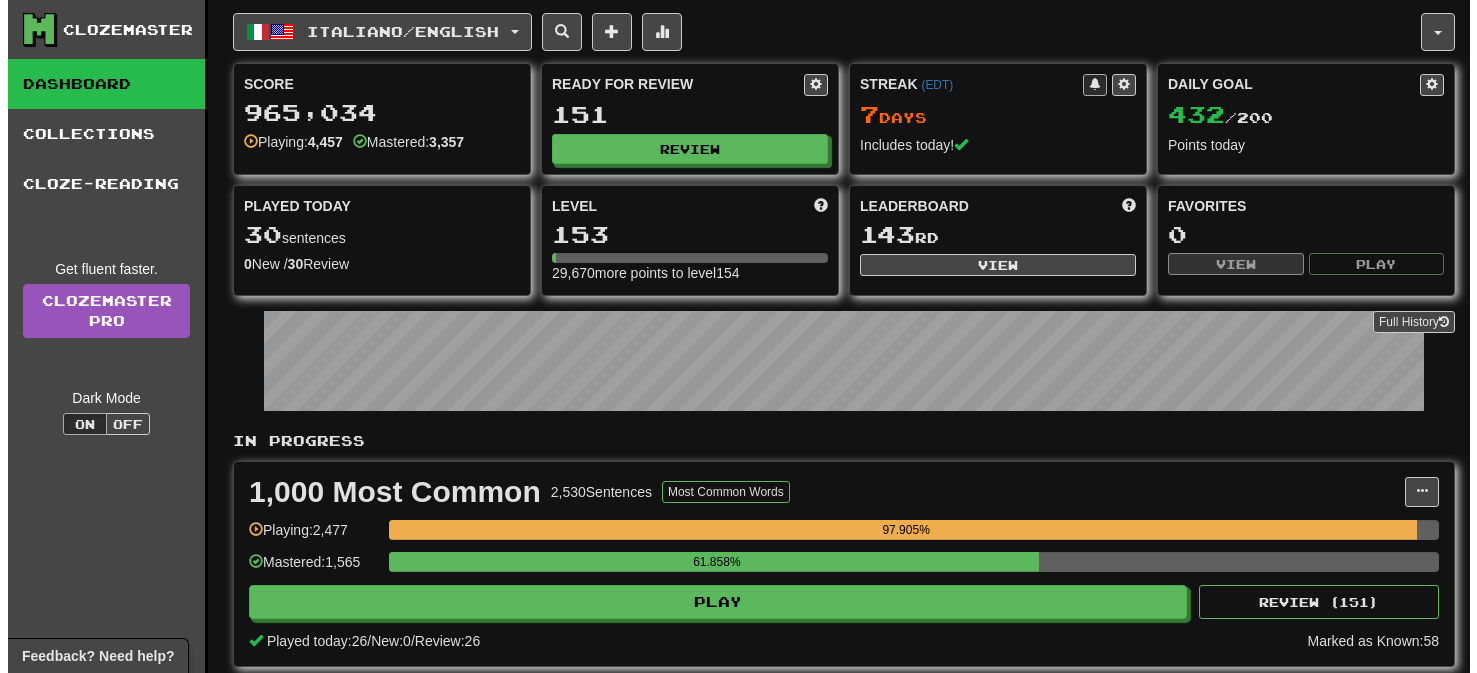 scroll, scrollTop: 0, scrollLeft: 0, axis: both 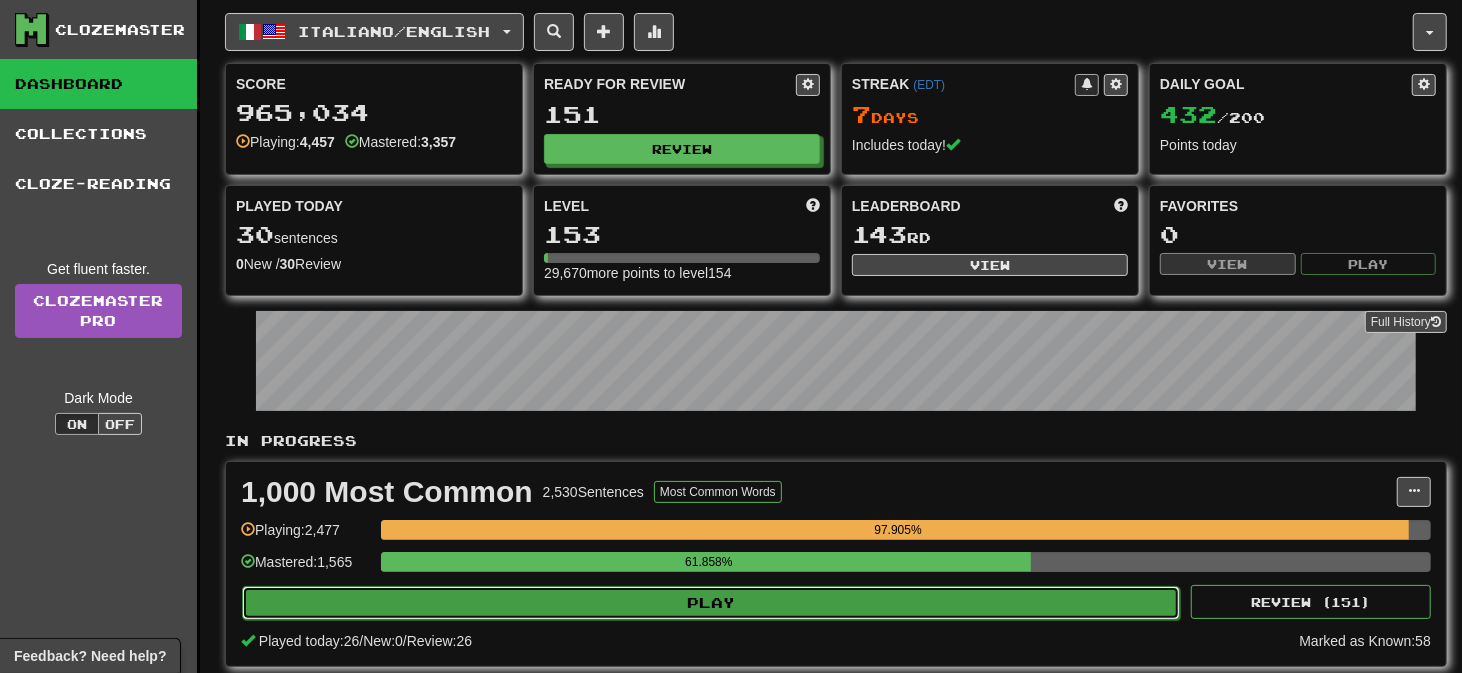 click on "Play" at bounding box center [711, 603] 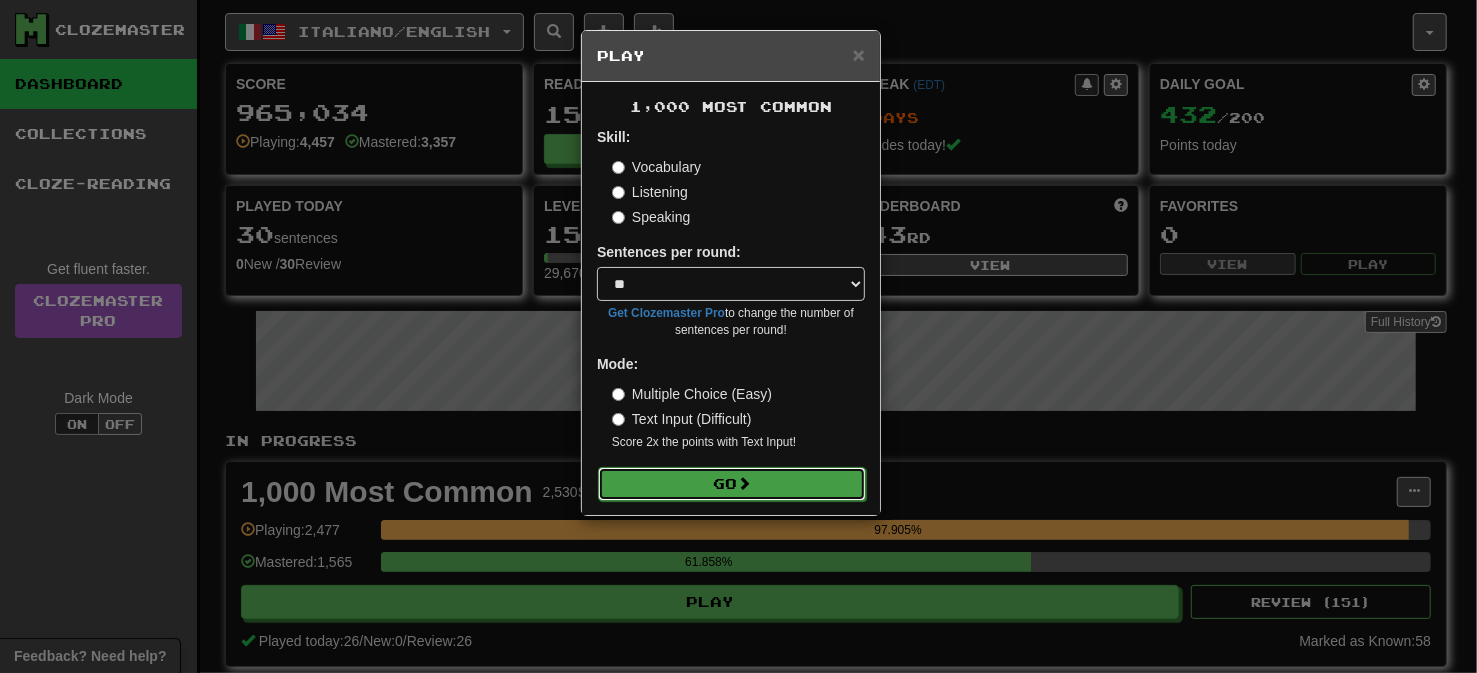 click on "Go" at bounding box center [732, 484] 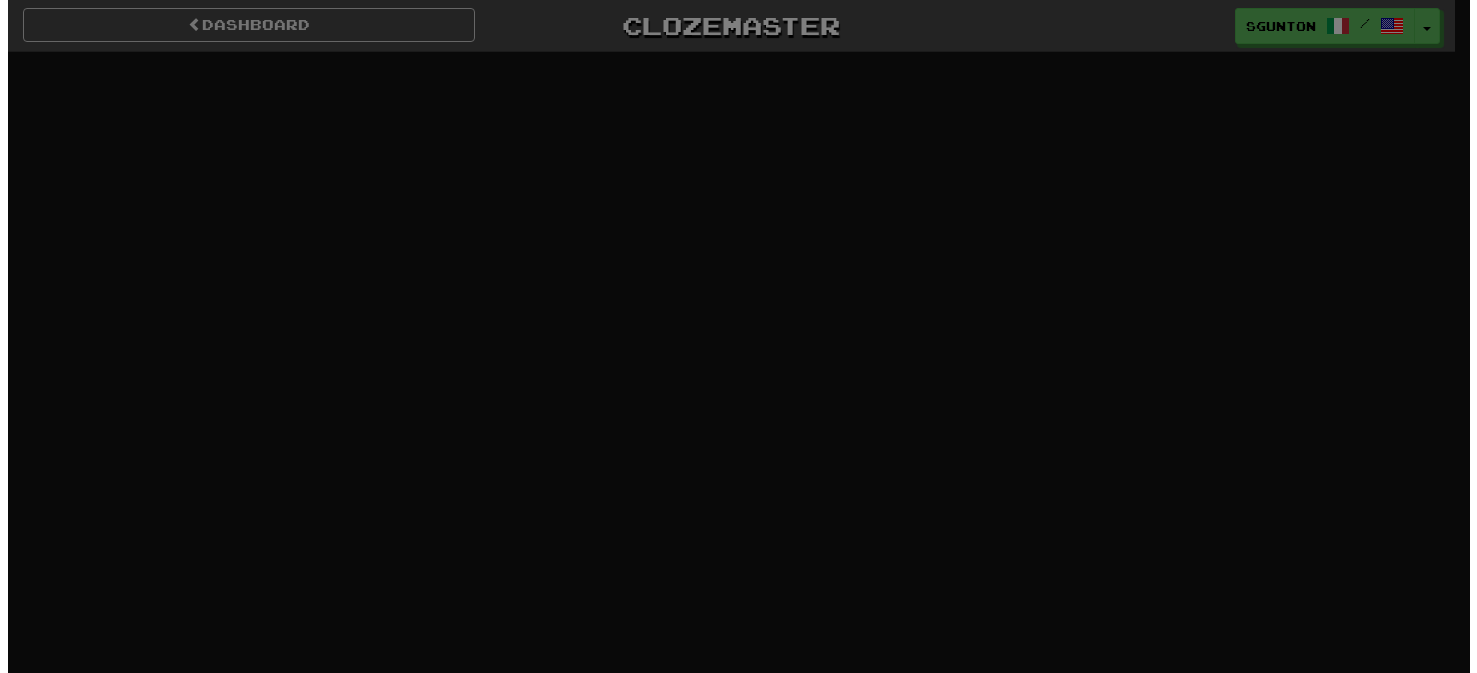 scroll, scrollTop: 0, scrollLeft: 0, axis: both 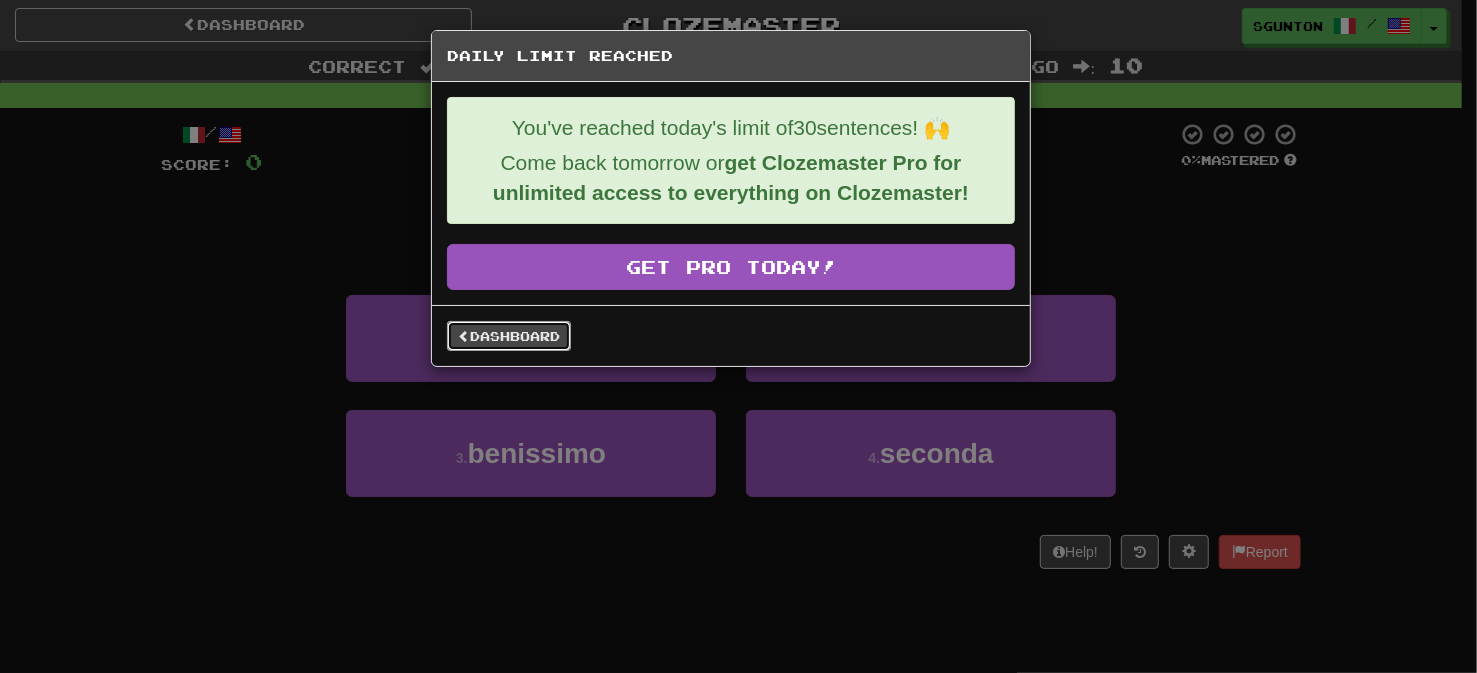 click on "Dashboard" at bounding box center (509, 336) 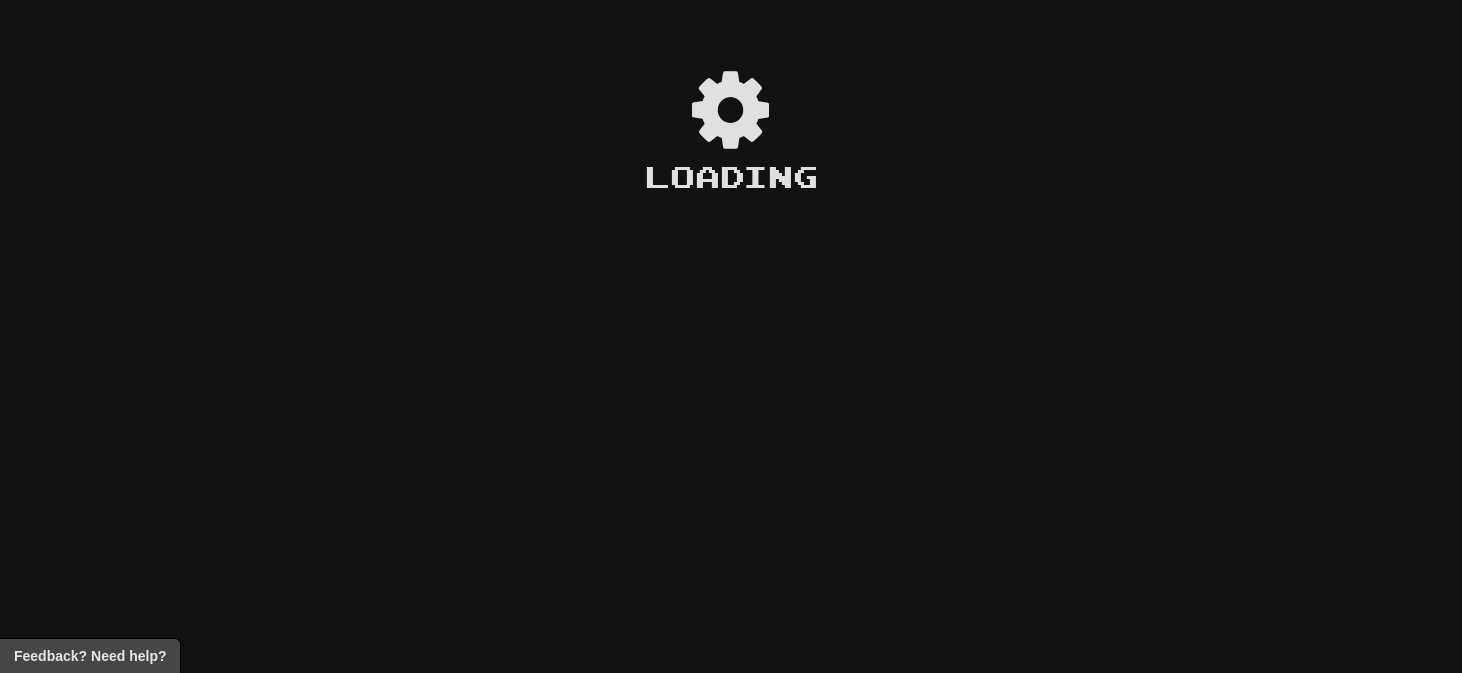 scroll, scrollTop: 0, scrollLeft: 0, axis: both 